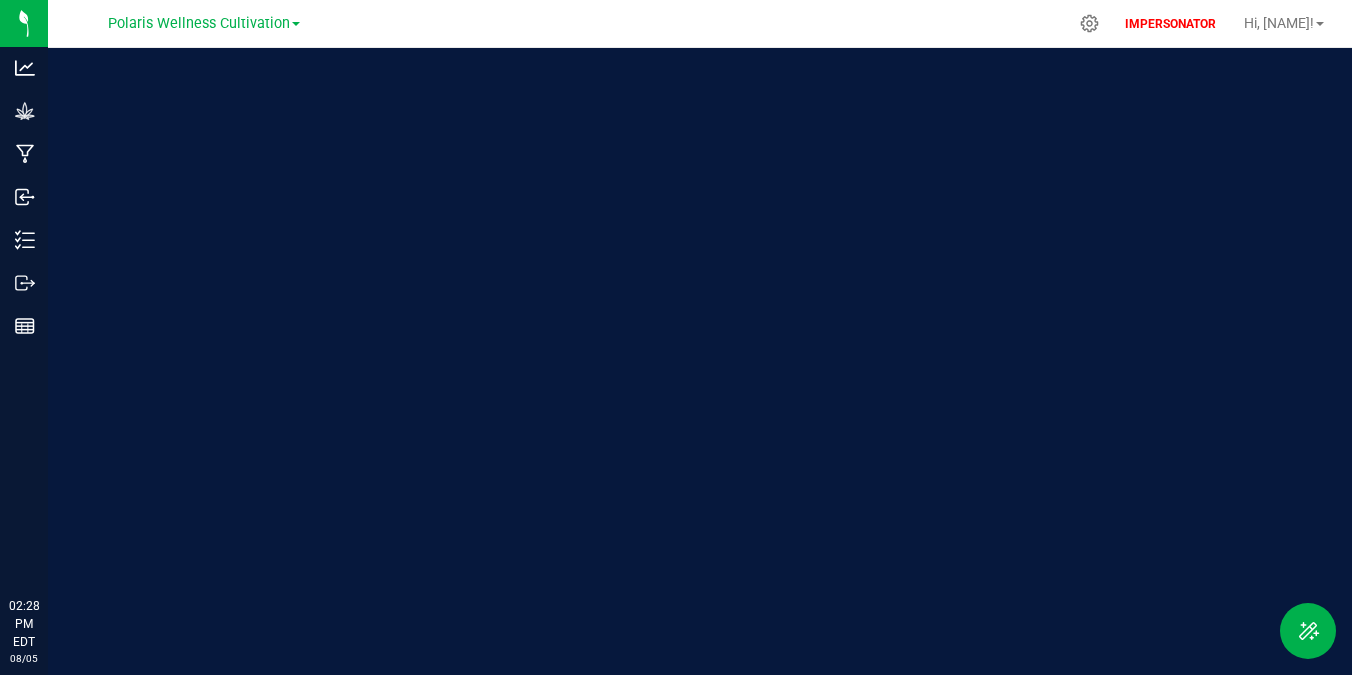 scroll, scrollTop: 0, scrollLeft: 0, axis: both 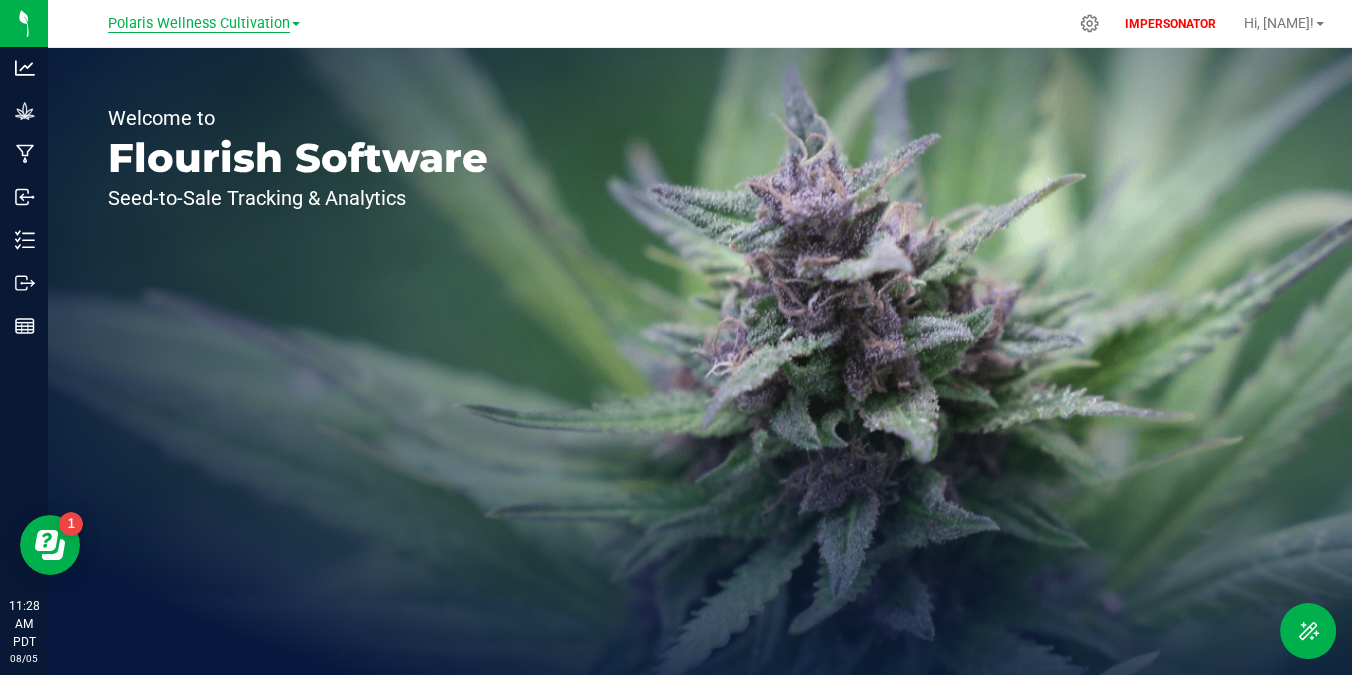 click on "Polaris Wellness Cultivation" at bounding box center (199, 24) 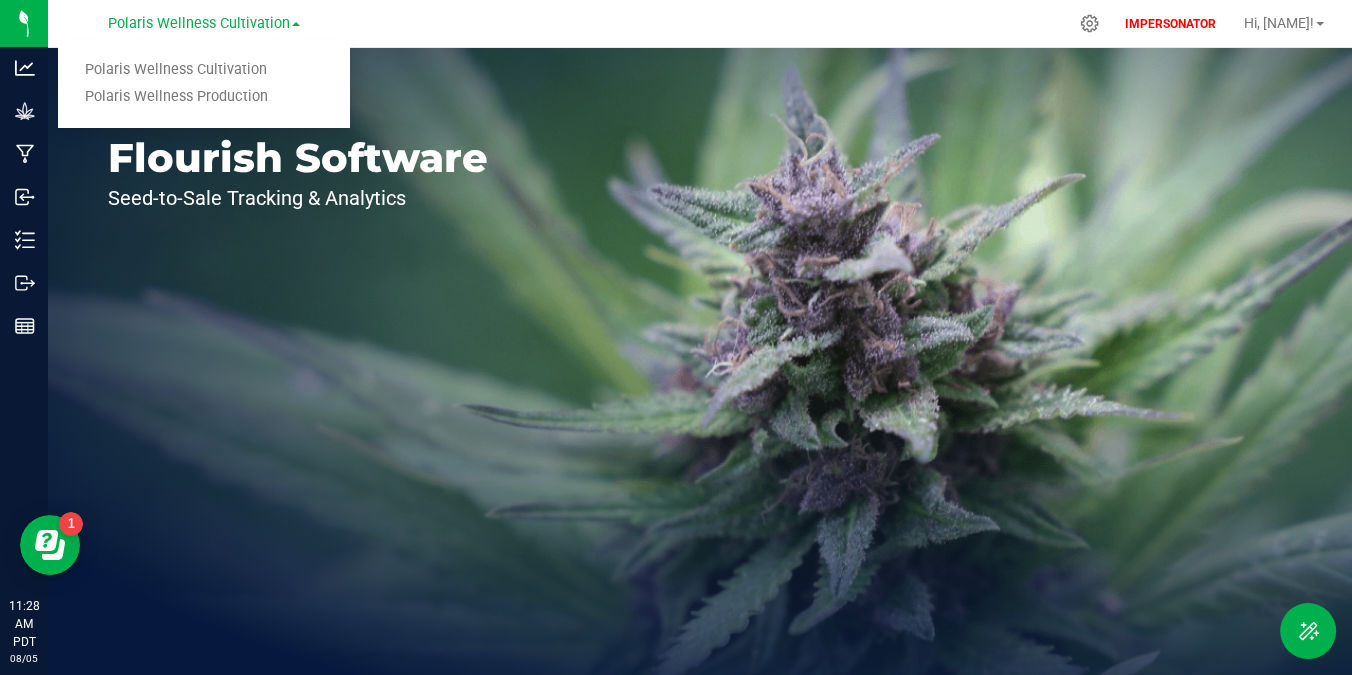 click on "Polaris Wellness Production" at bounding box center (204, 97) 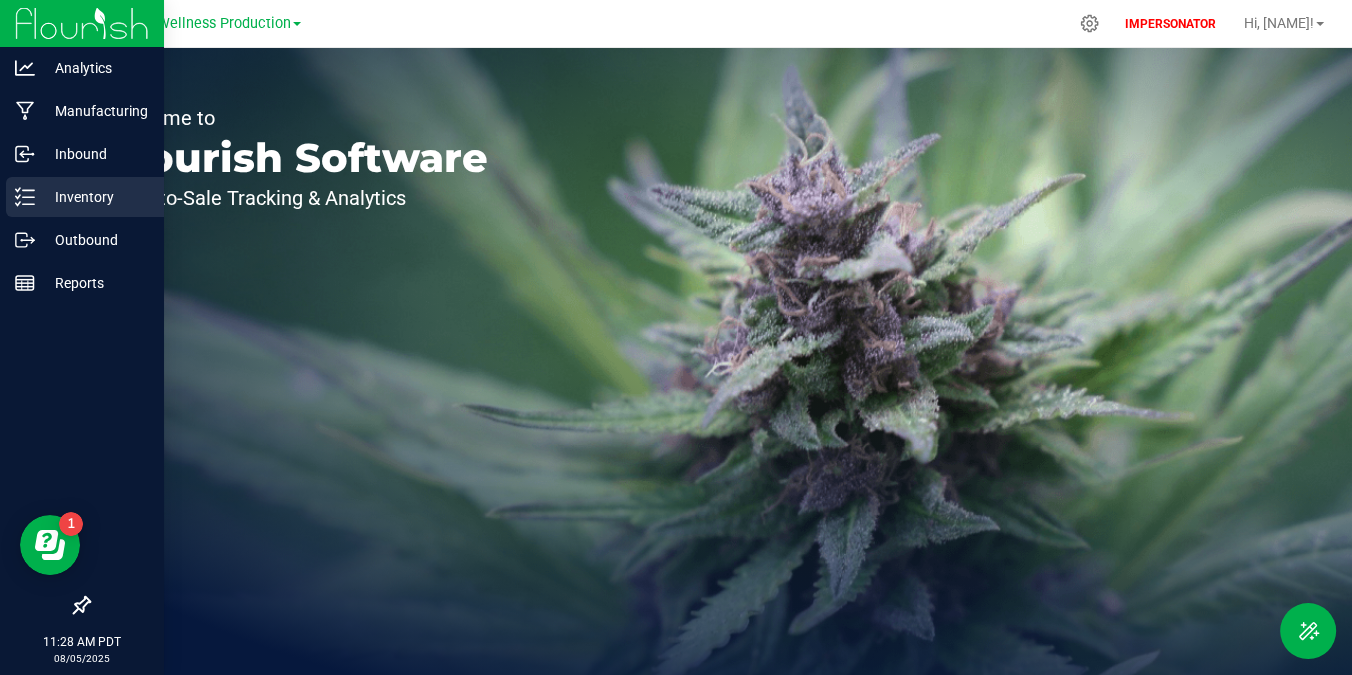 click on "Inventory" at bounding box center [95, 197] 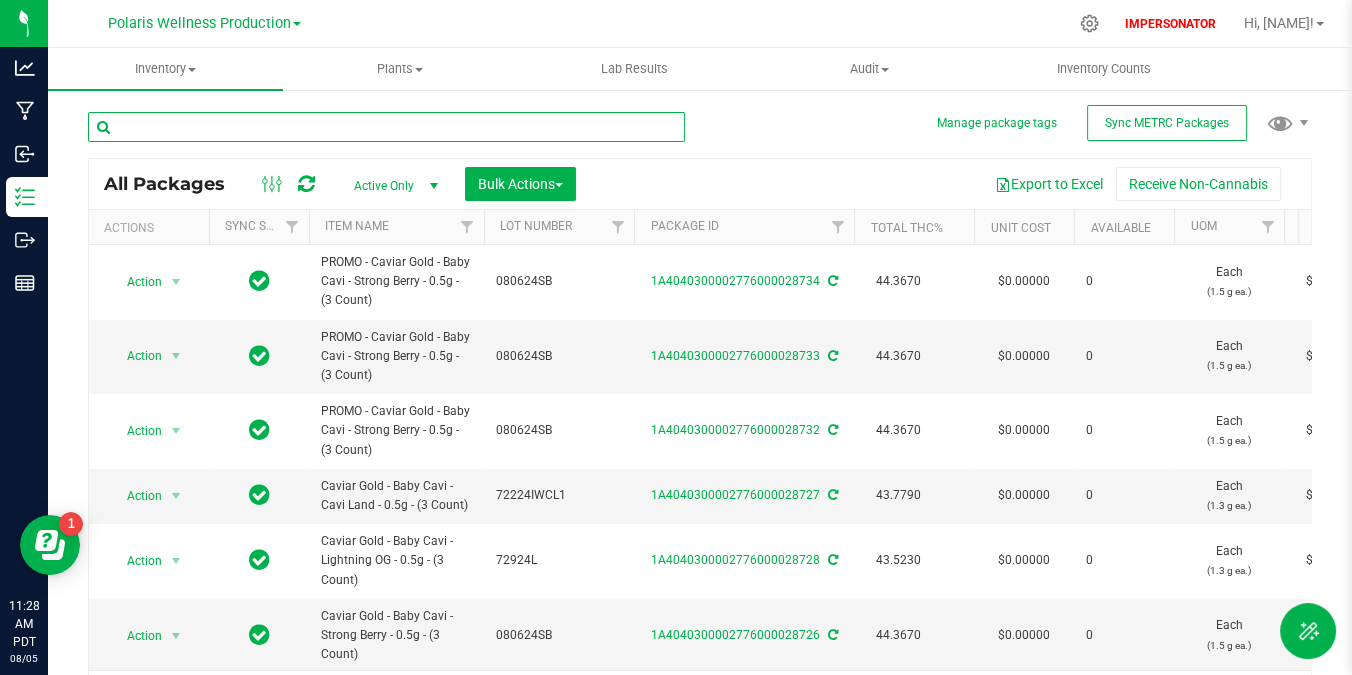 click at bounding box center [386, 127] 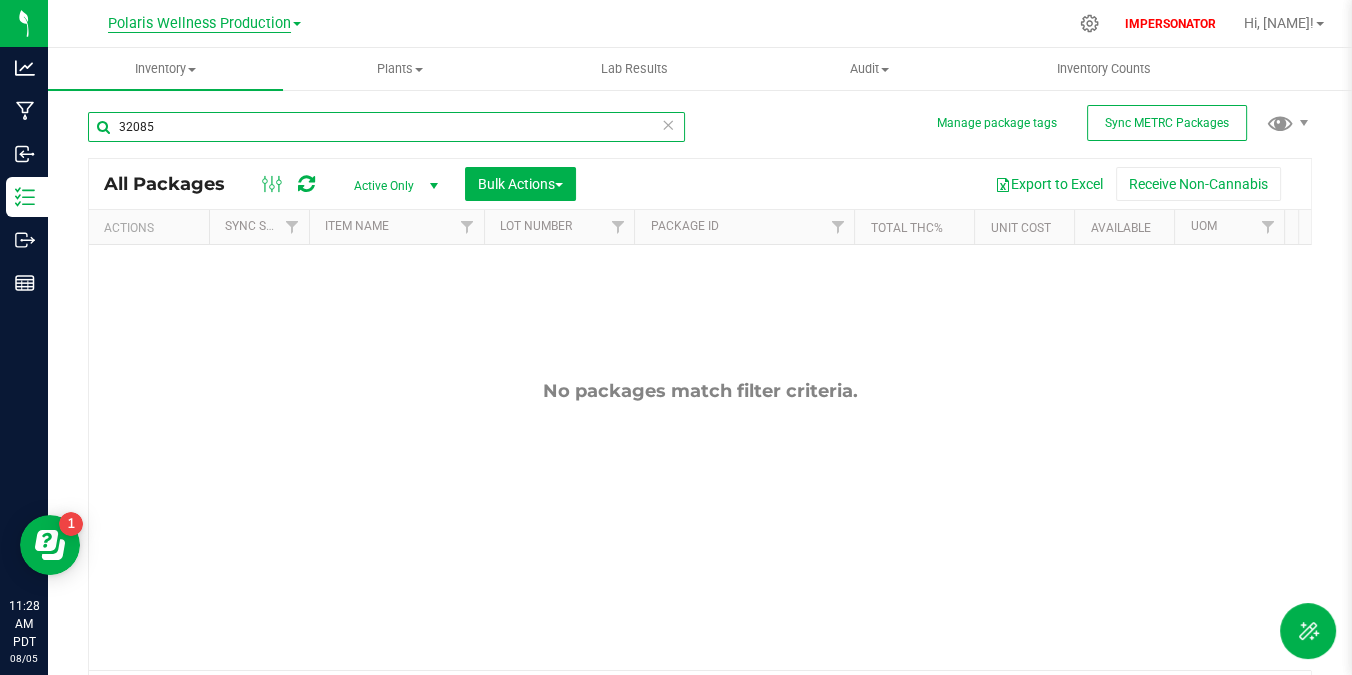 type on "32085" 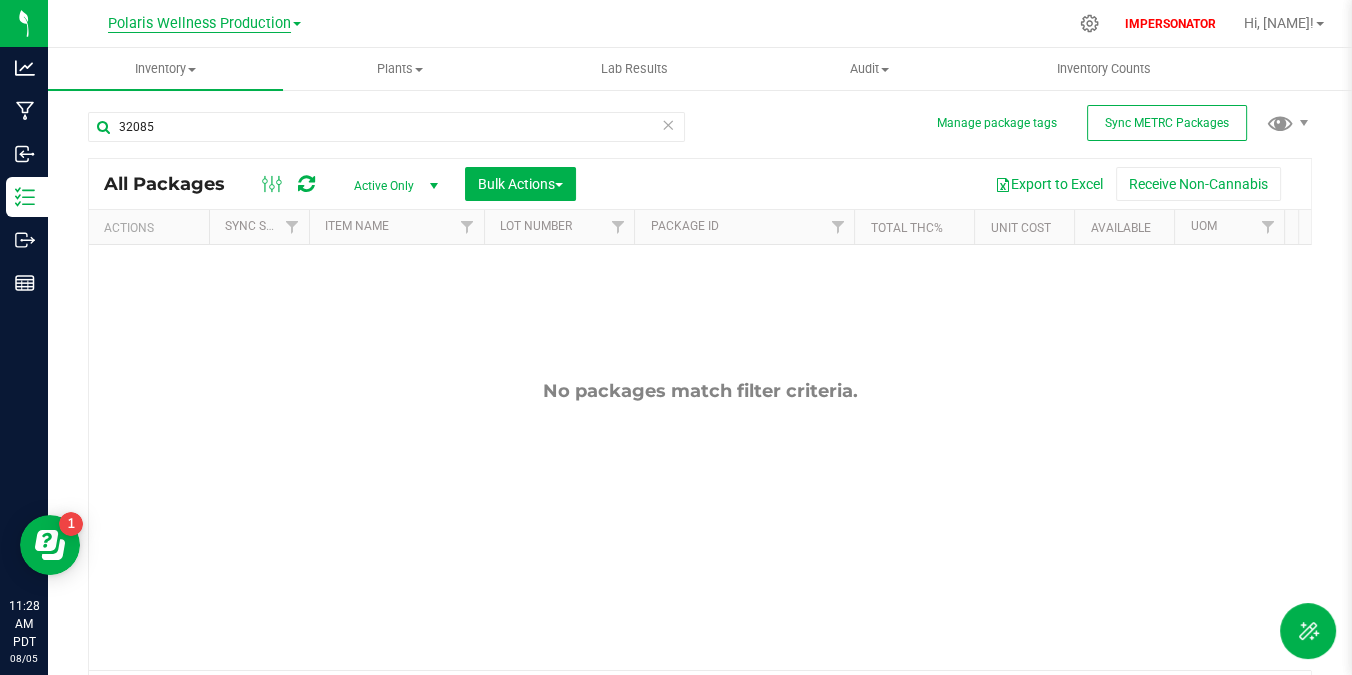 click on "Polaris Wellness Production" at bounding box center (199, 24) 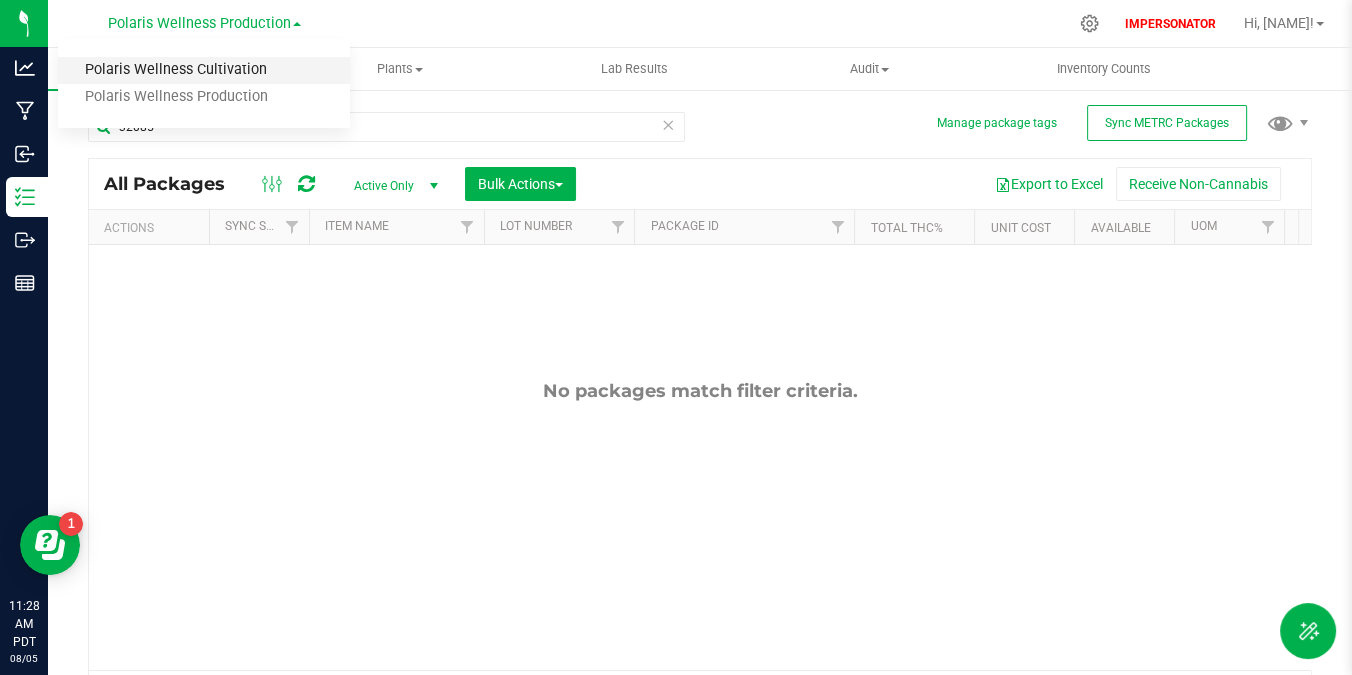 click on "Polaris Wellness Cultivation" at bounding box center (204, 70) 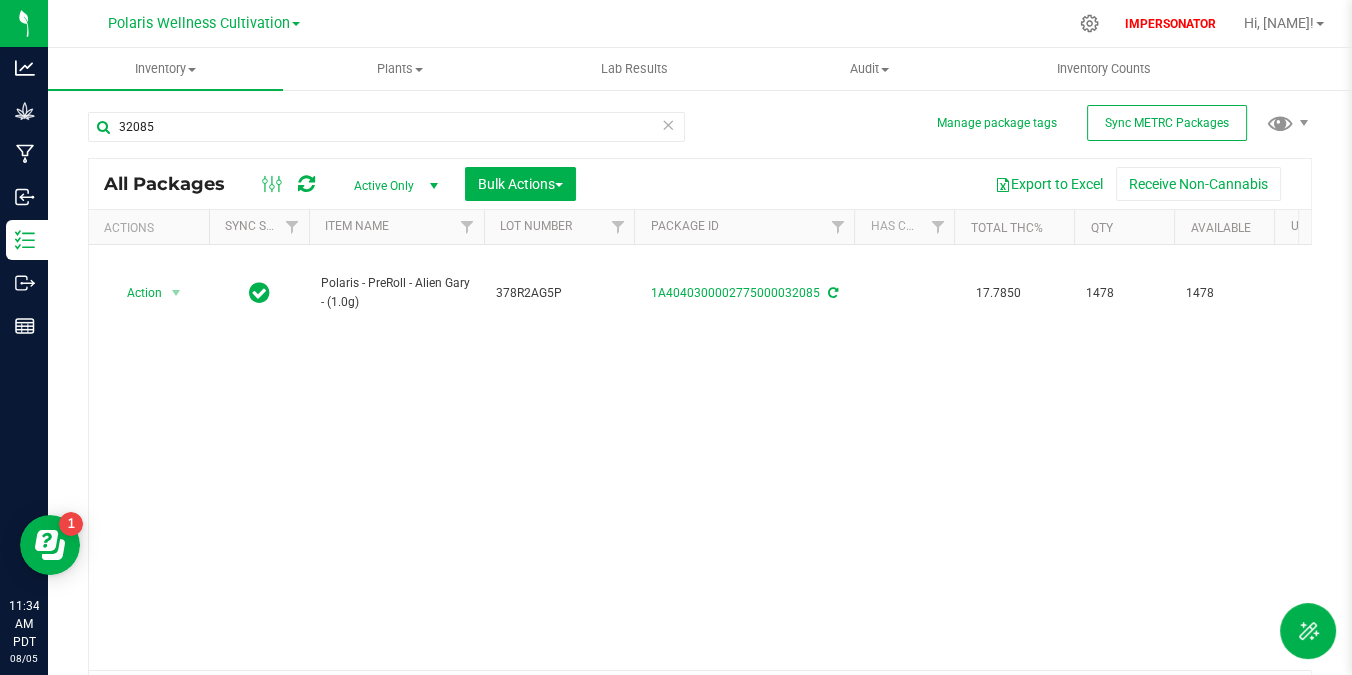 scroll, scrollTop: 0, scrollLeft: 542, axis: horizontal 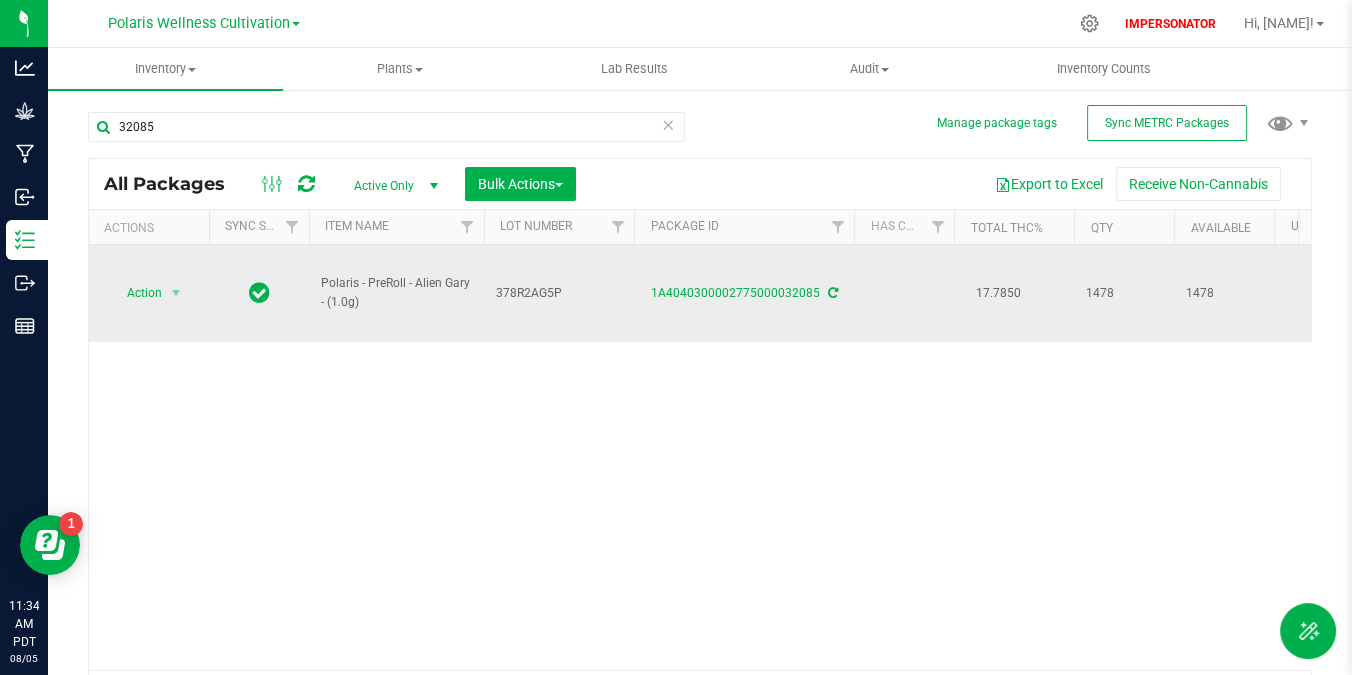 click on "1A4040300002775000032085" at bounding box center [744, 293] 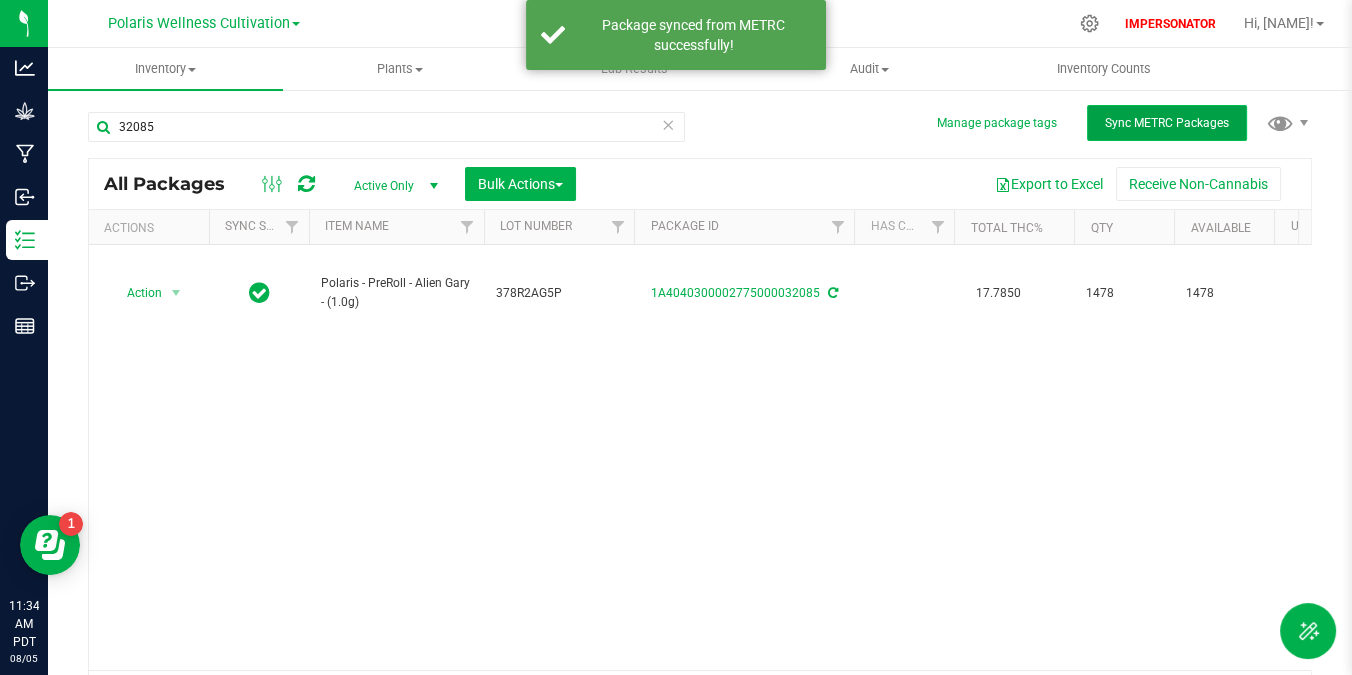 click on "Sync METRC Packages" at bounding box center [1167, 123] 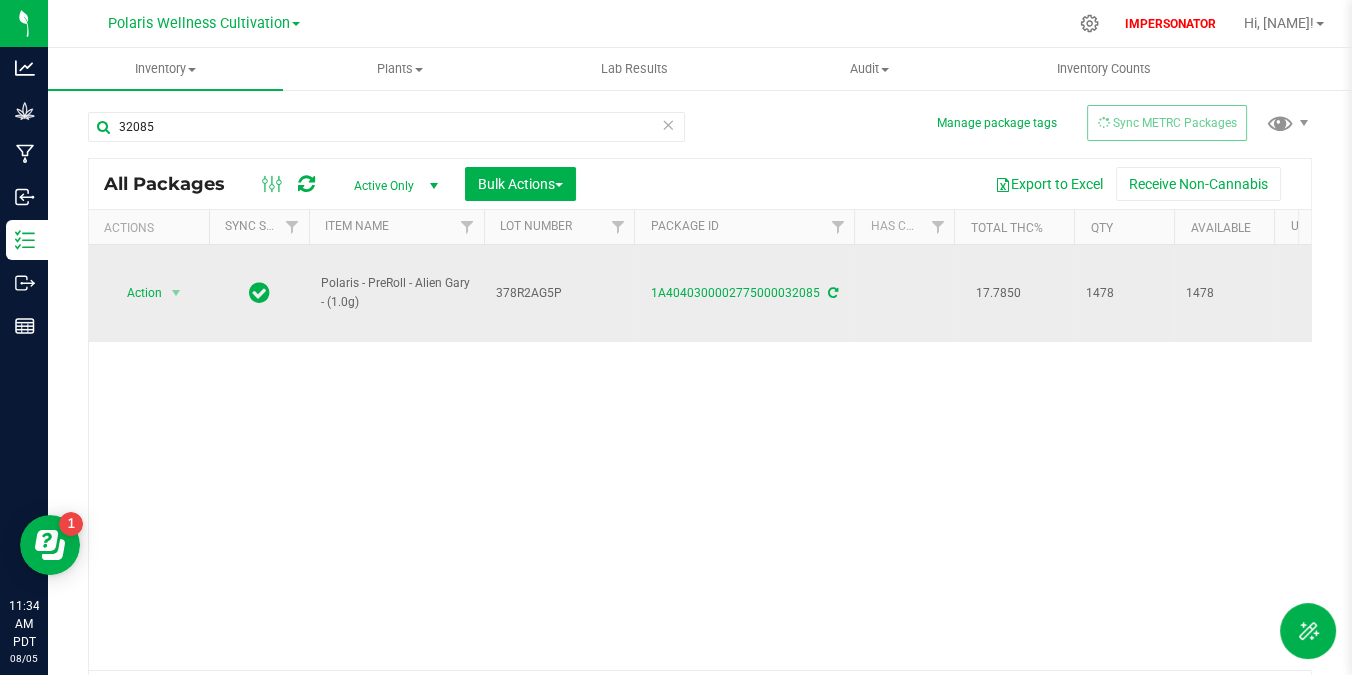 drag, startPoint x: 319, startPoint y: 279, endPoint x: 383, endPoint y: 318, distance: 74.94665 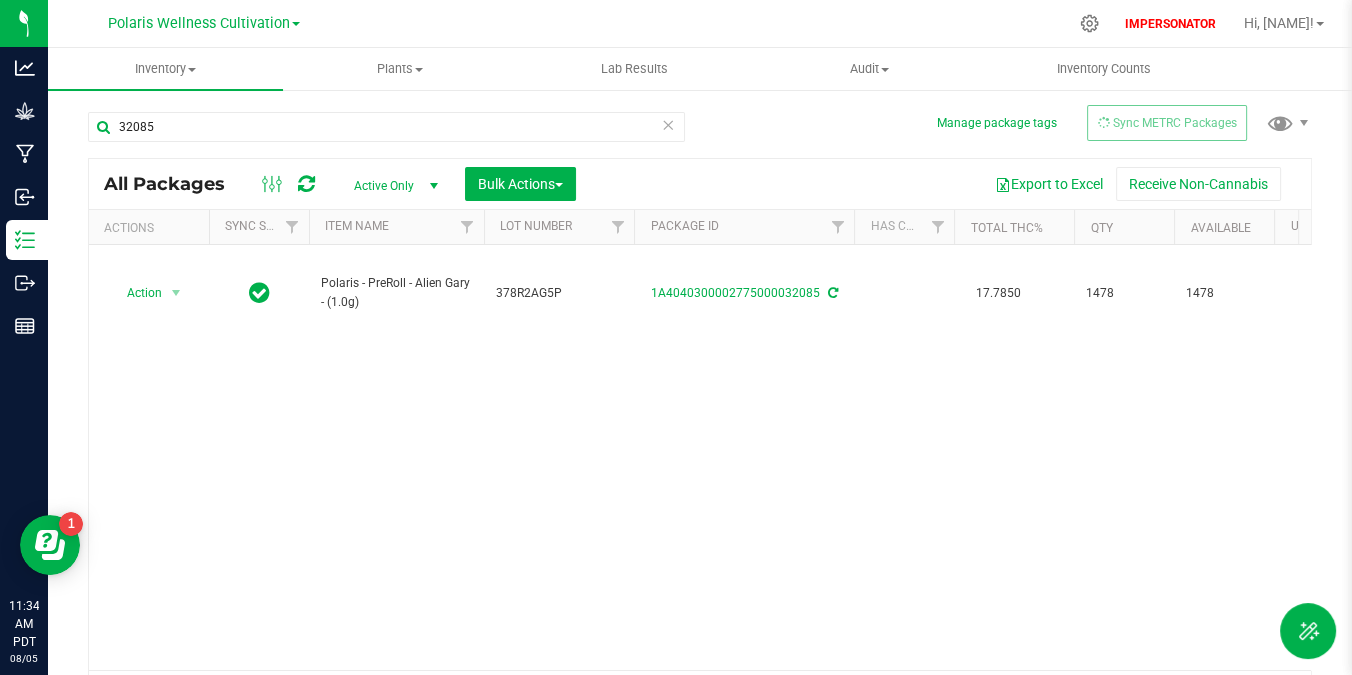 click on "Action Action Adjust qty Create package Edit attributes Global inventory Locate package Print package label Record a lab result Retag package See history Take lab sample
[BRAND] - [PRODUCT] - [STRAIN] - ([WEIGHT]g)
[CODE]
[ID]
[NUMBER]
[NUMBER]
[NUMBER]
Each
([WEIGHT] g ea.)
Created
[CODE] [PRICE] [PRICE] [PRICE]
Final Storage
TestPassed
[VERSION]
[PRICE] [PRICE] [PRICE] [MONTH] [DAY], [YEAR] [TIME] [TIMEZONE]" at bounding box center (700, 457) 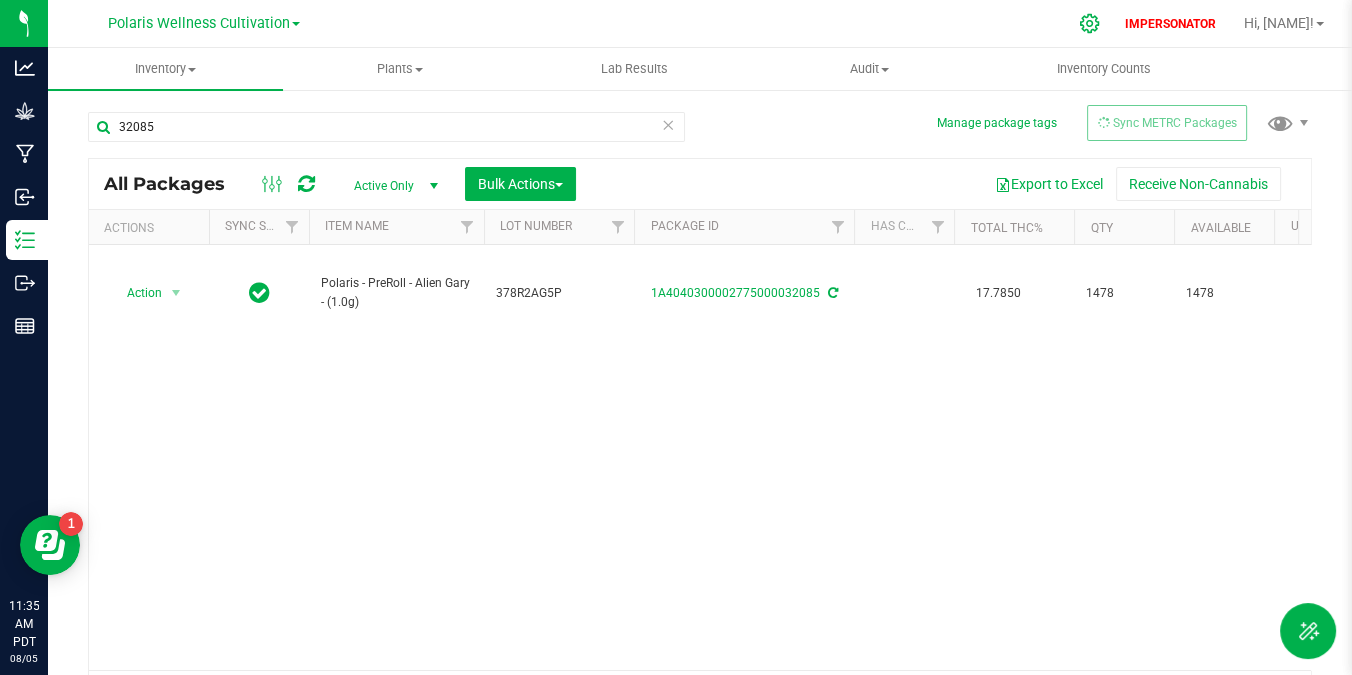 click at bounding box center [1090, 23] 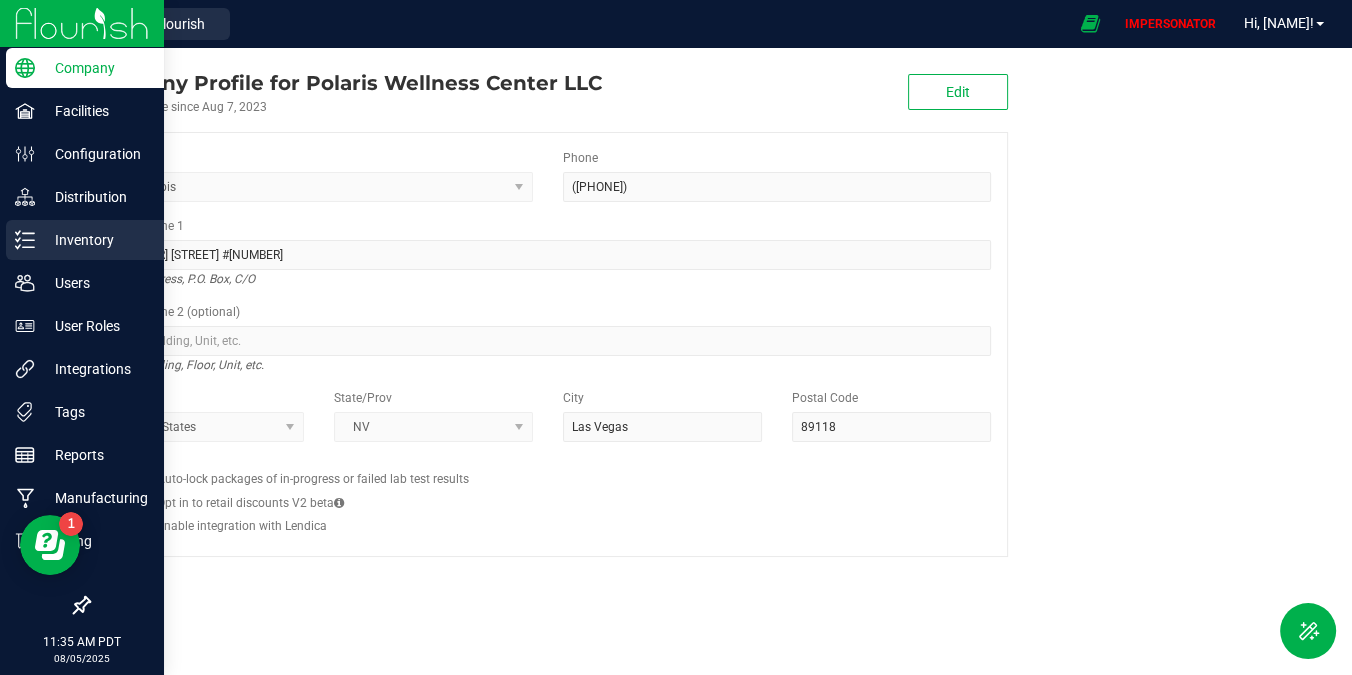 click on "Inventory" at bounding box center (95, 240) 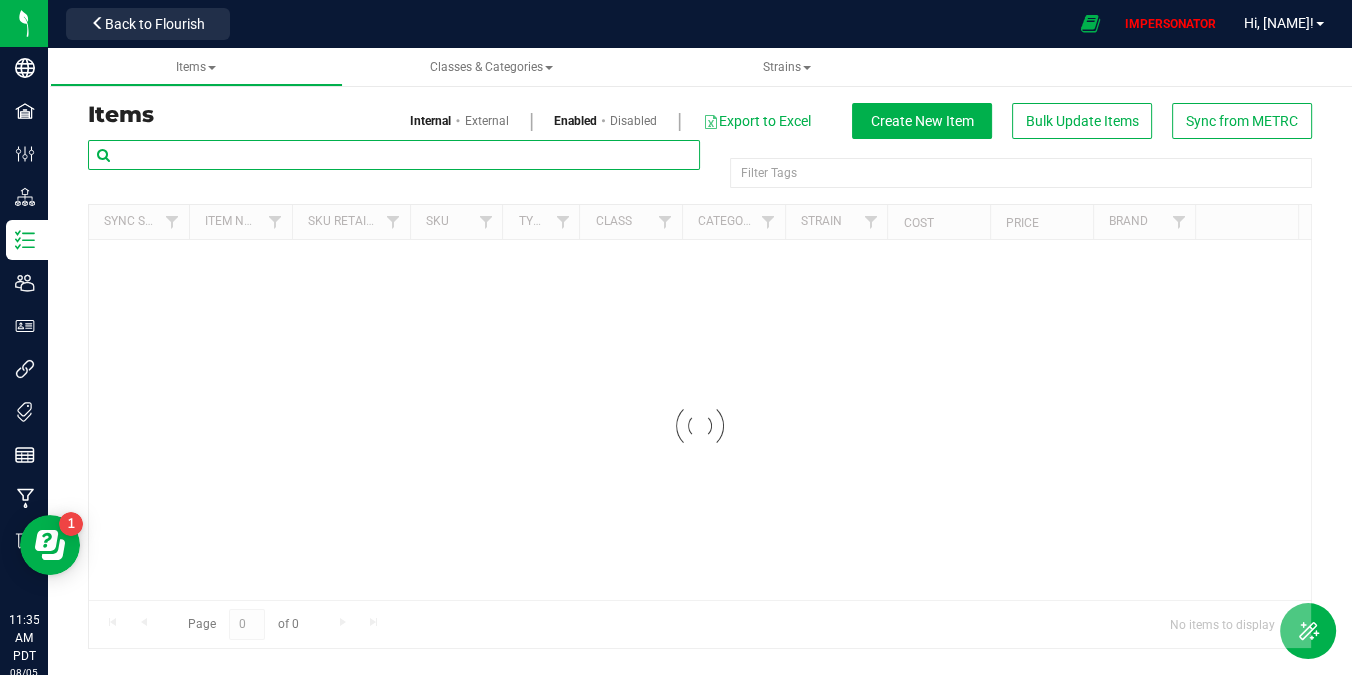 click at bounding box center (394, 155) 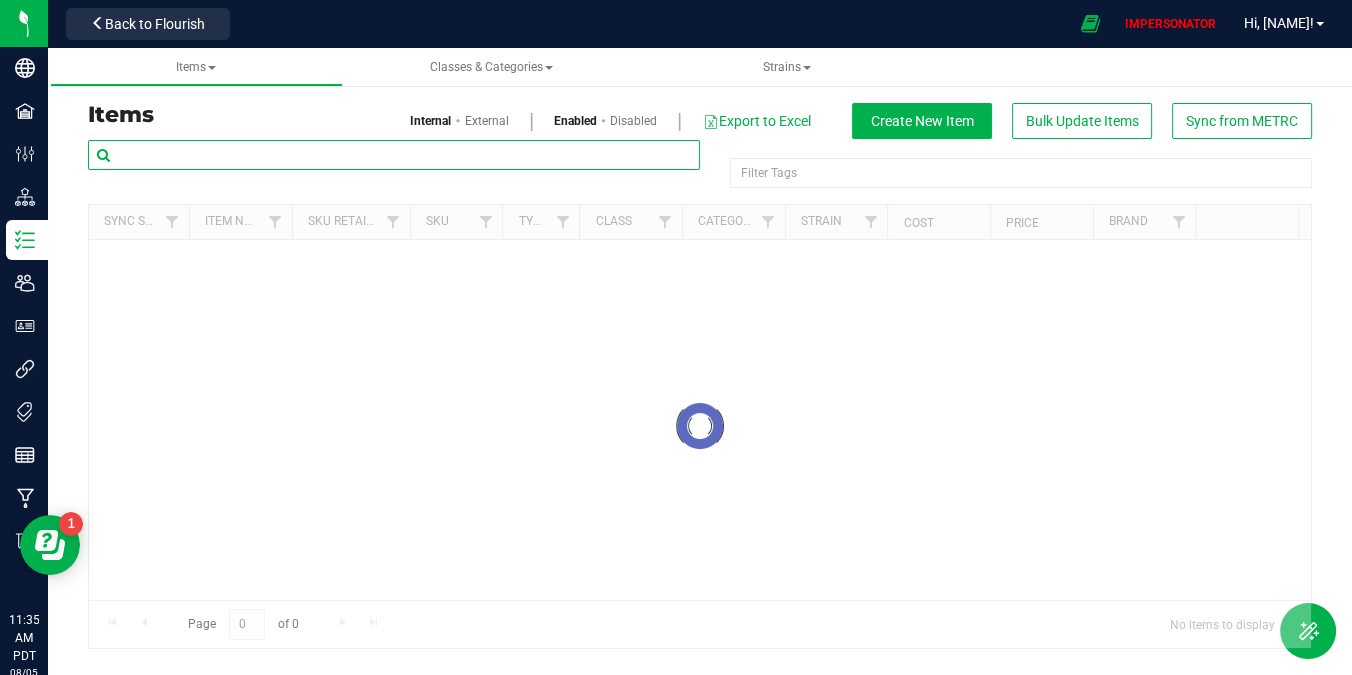 paste on "Polaris - PreRoll - Alien Gary - (1.0g" 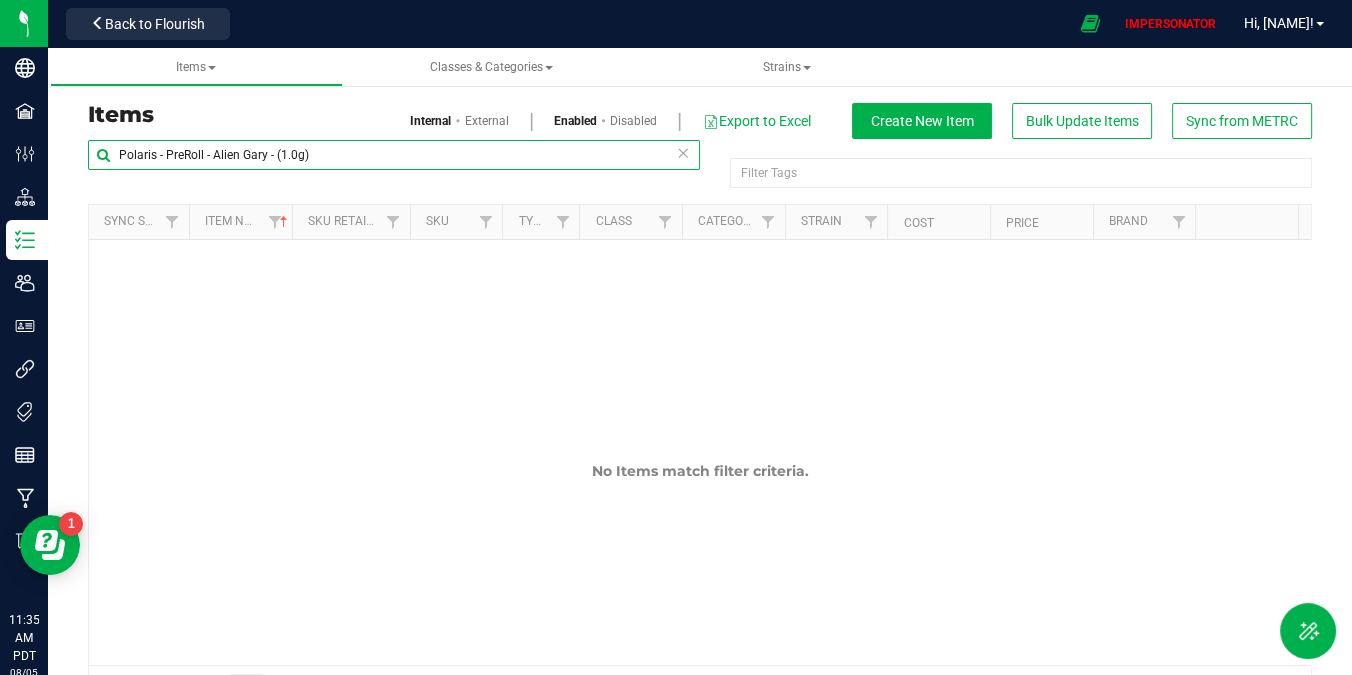 drag, startPoint x: 323, startPoint y: 155, endPoint x: 288, endPoint y: 155, distance: 35 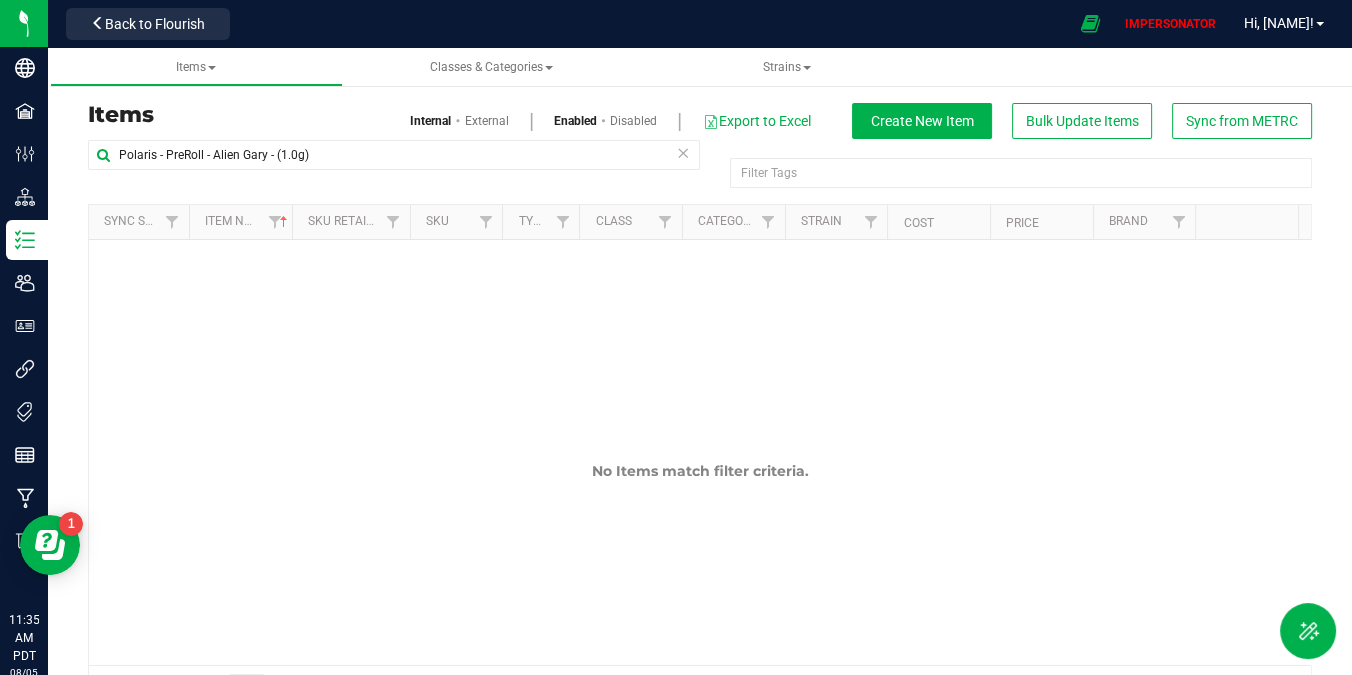 click at bounding box center [683, 152] 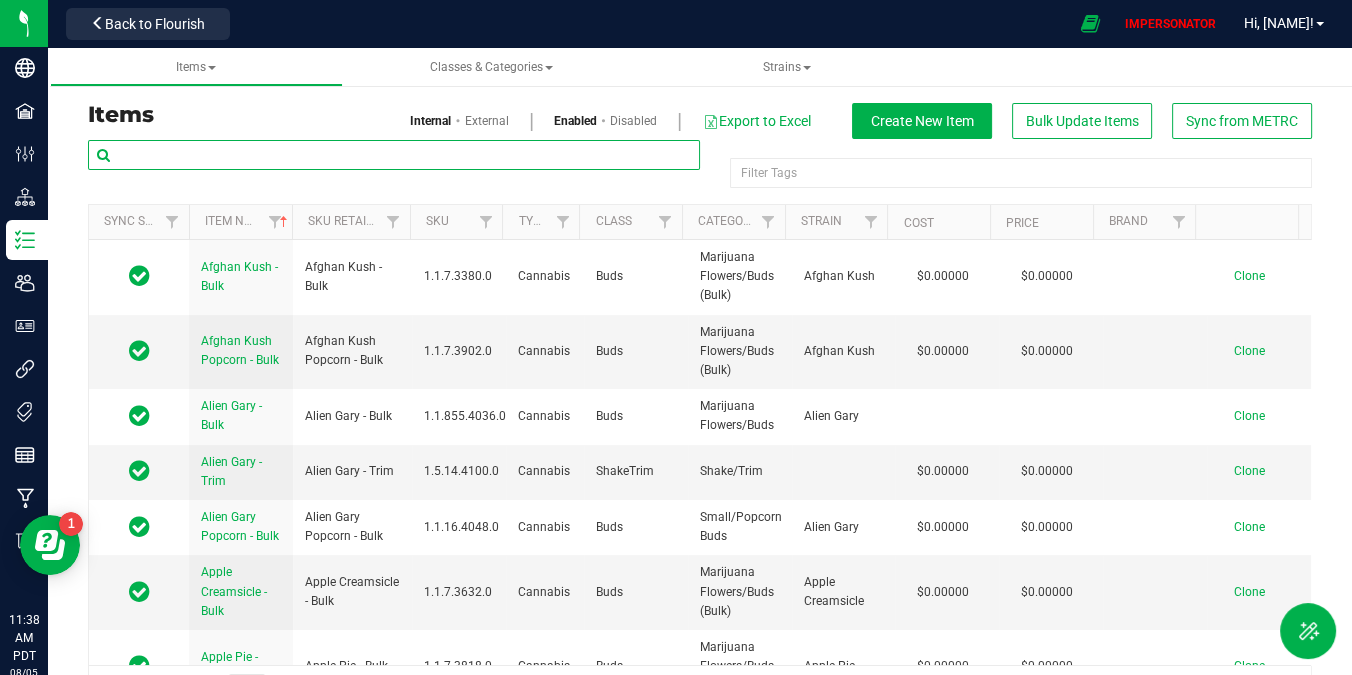 click at bounding box center (394, 155) 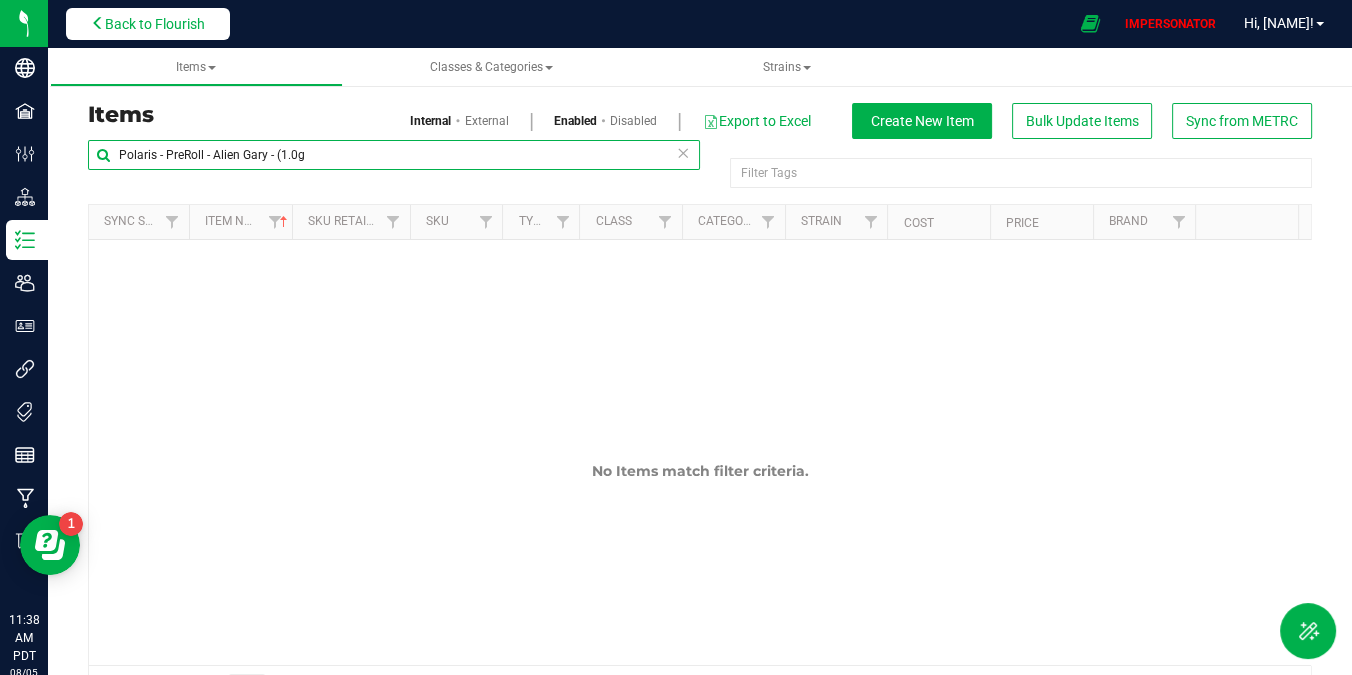 type on "Polaris - PreRoll - Alien Gary - (1.0g" 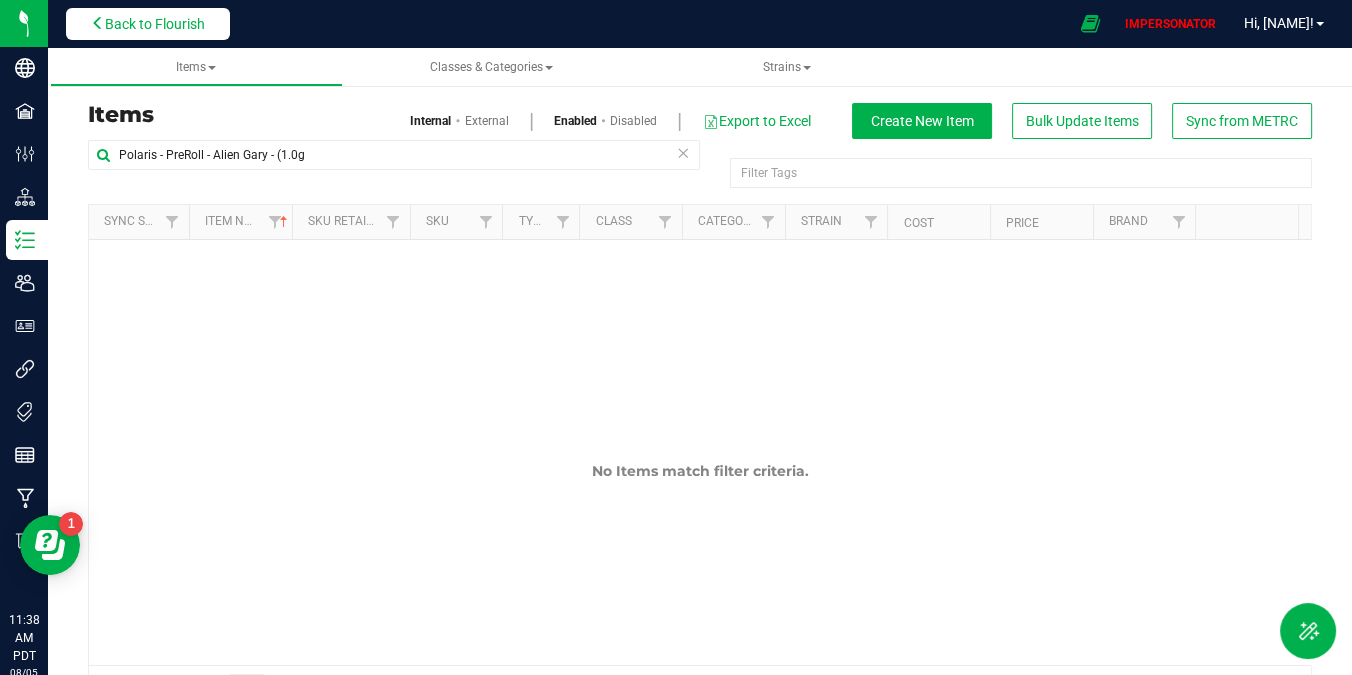 click on "Back to Flourish" at bounding box center (155, 24) 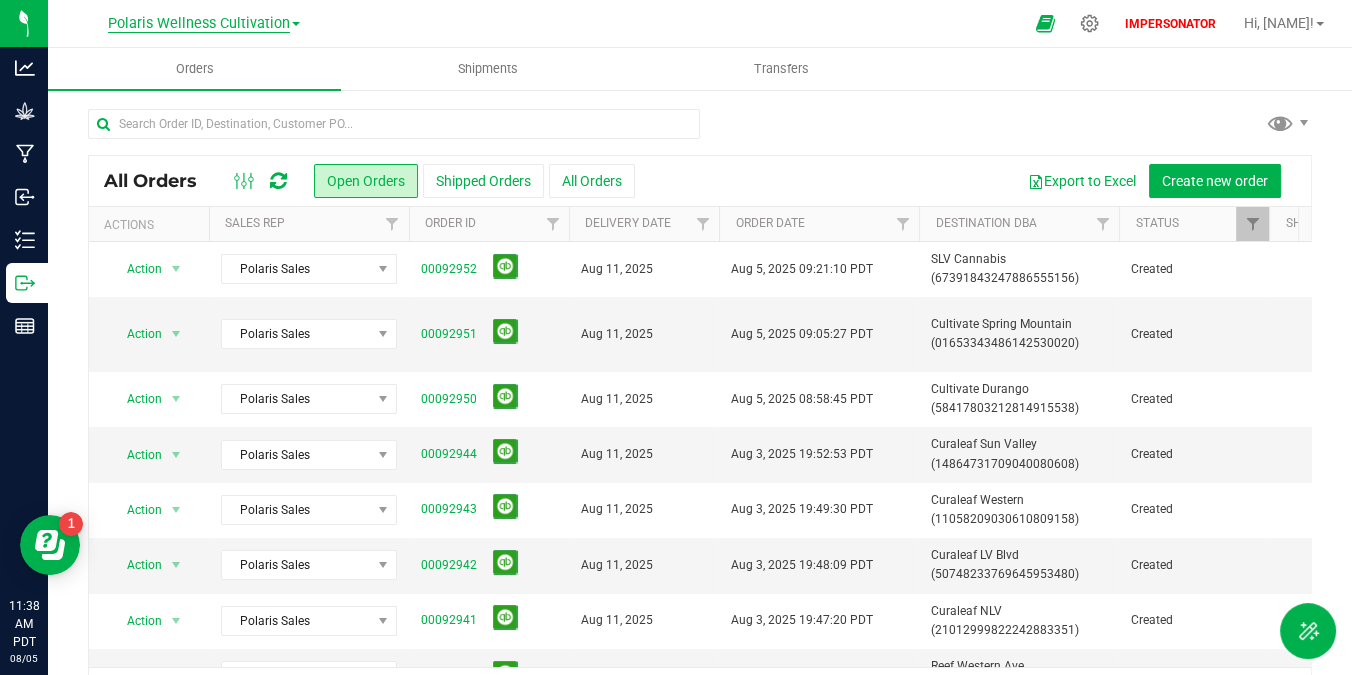 click on "Polaris Wellness Cultivation" at bounding box center [199, 24] 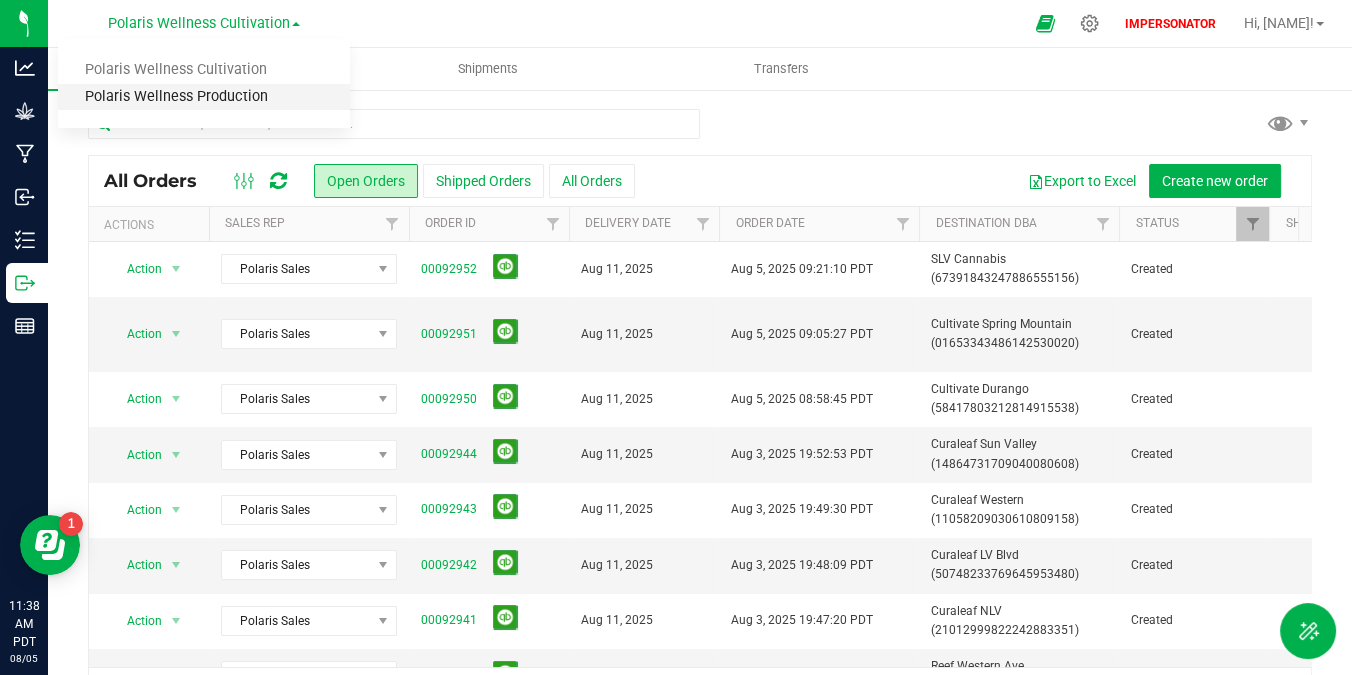 click on "Polaris Wellness Production" at bounding box center (204, 97) 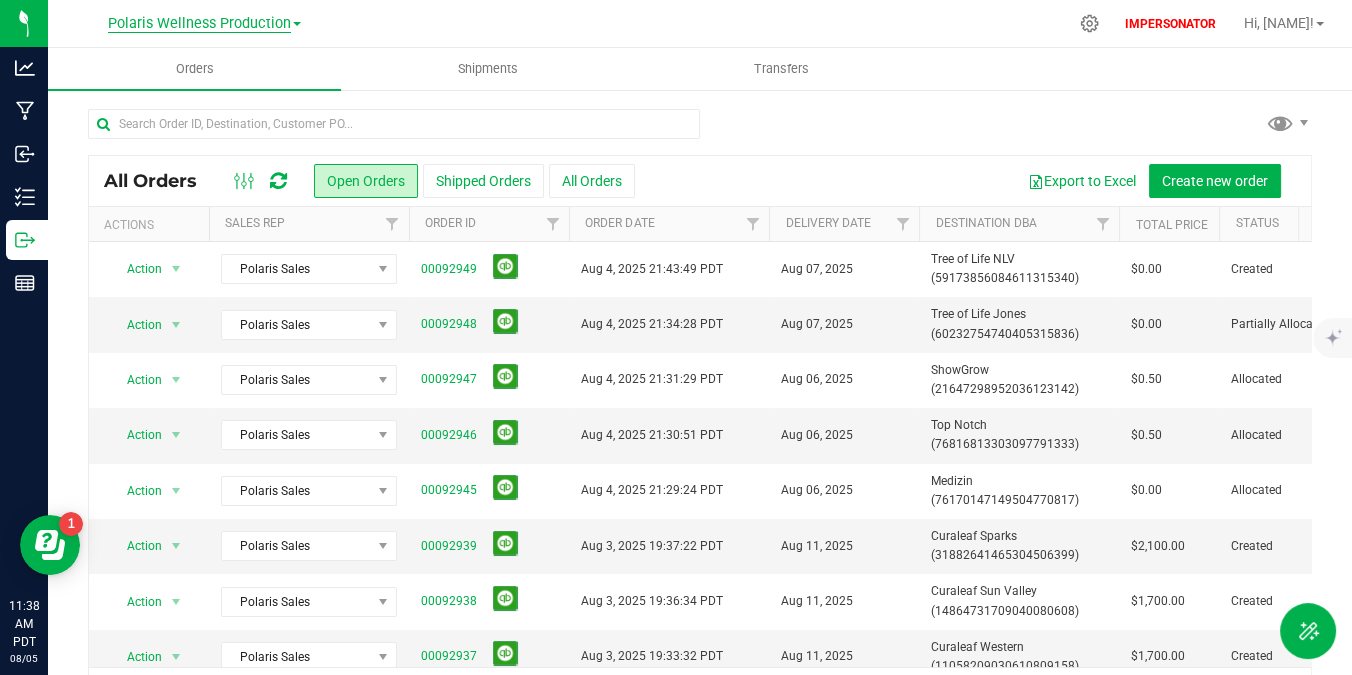 click on "Polaris Wellness Production" at bounding box center [199, 24] 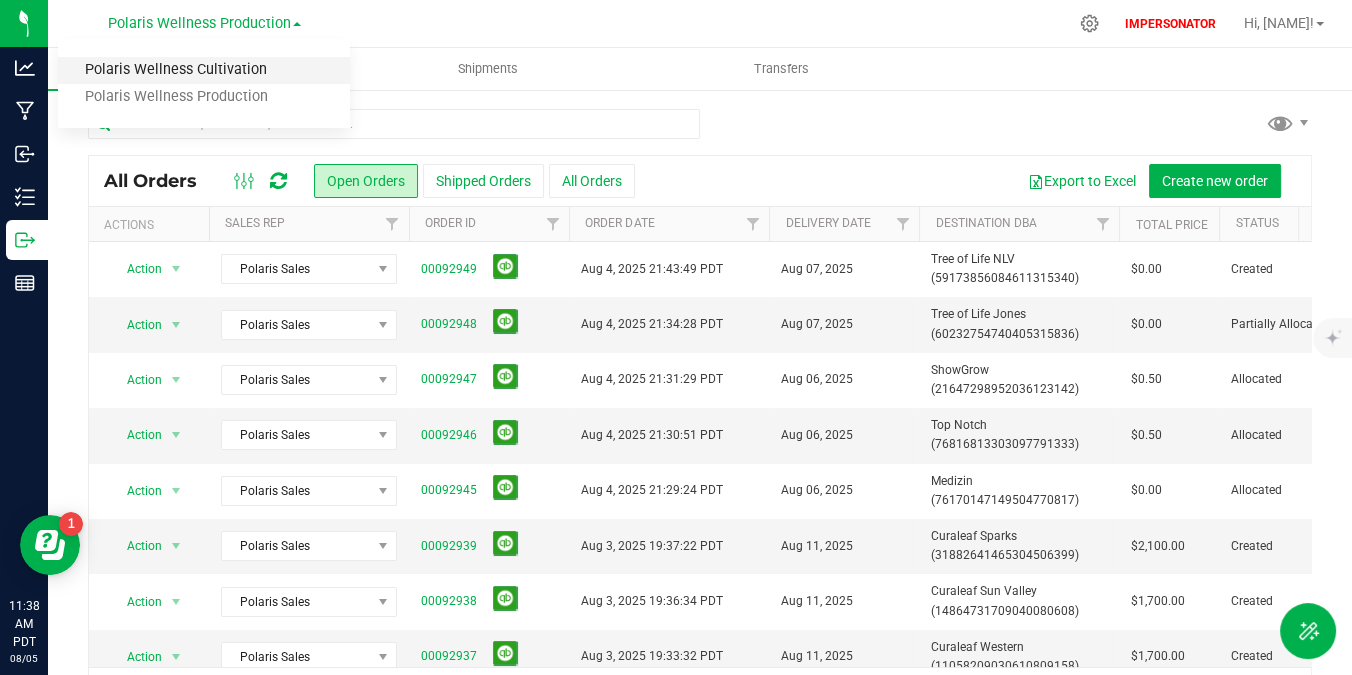 click on "Polaris Wellness Cultivation" at bounding box center [204, 70] 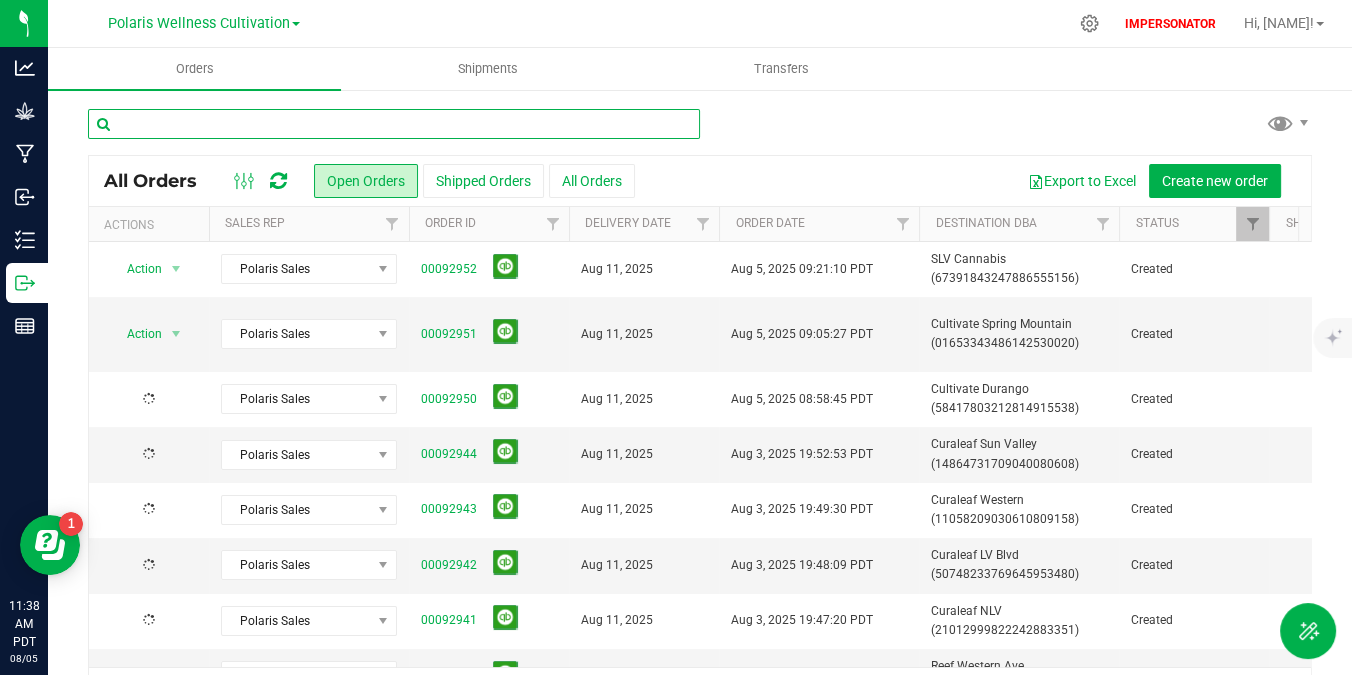 click at bounding box center (394, 124) 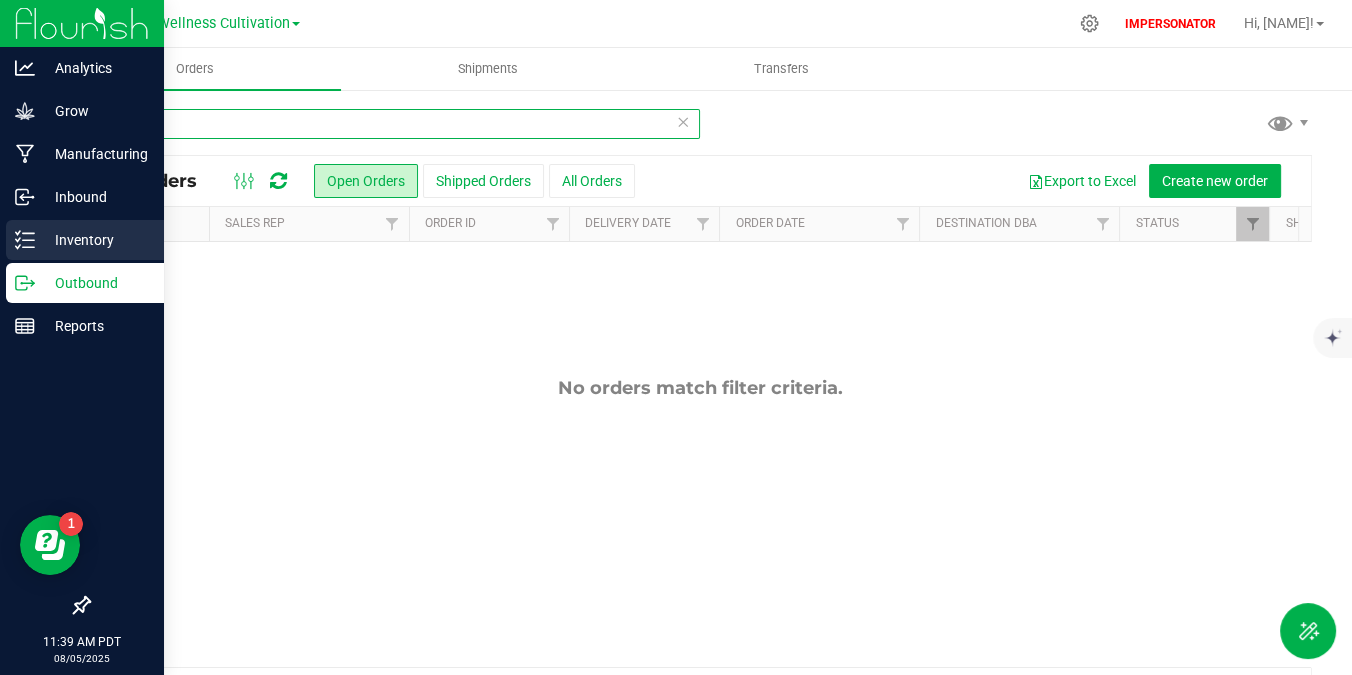 type on "32085" 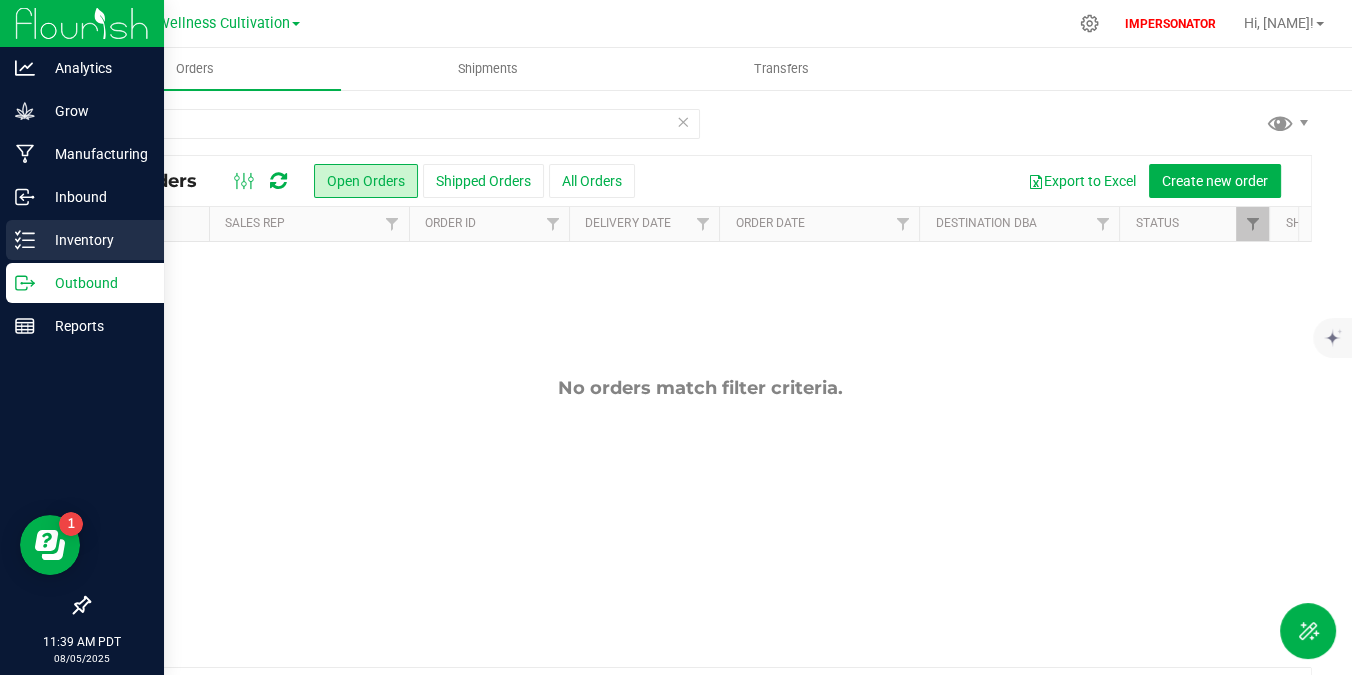 click on "Inventory" at bounding box center [95, 240] 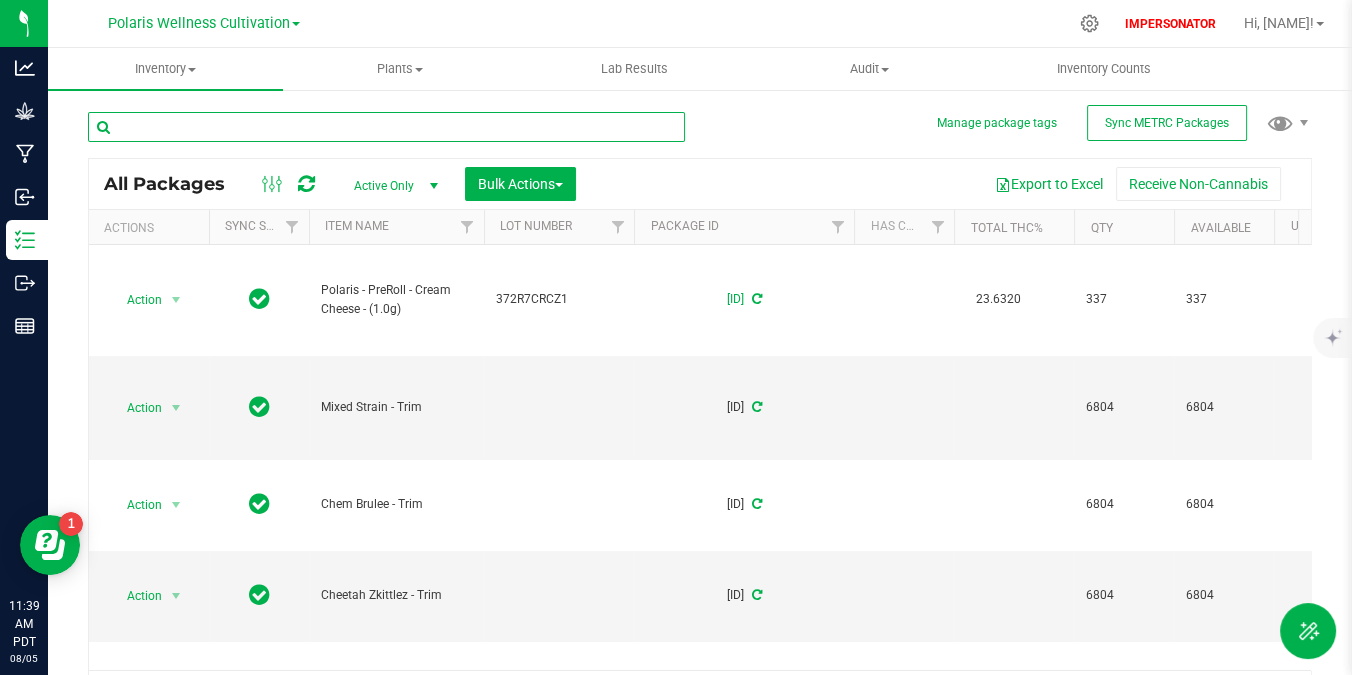 click at bounding box center (386, 127) 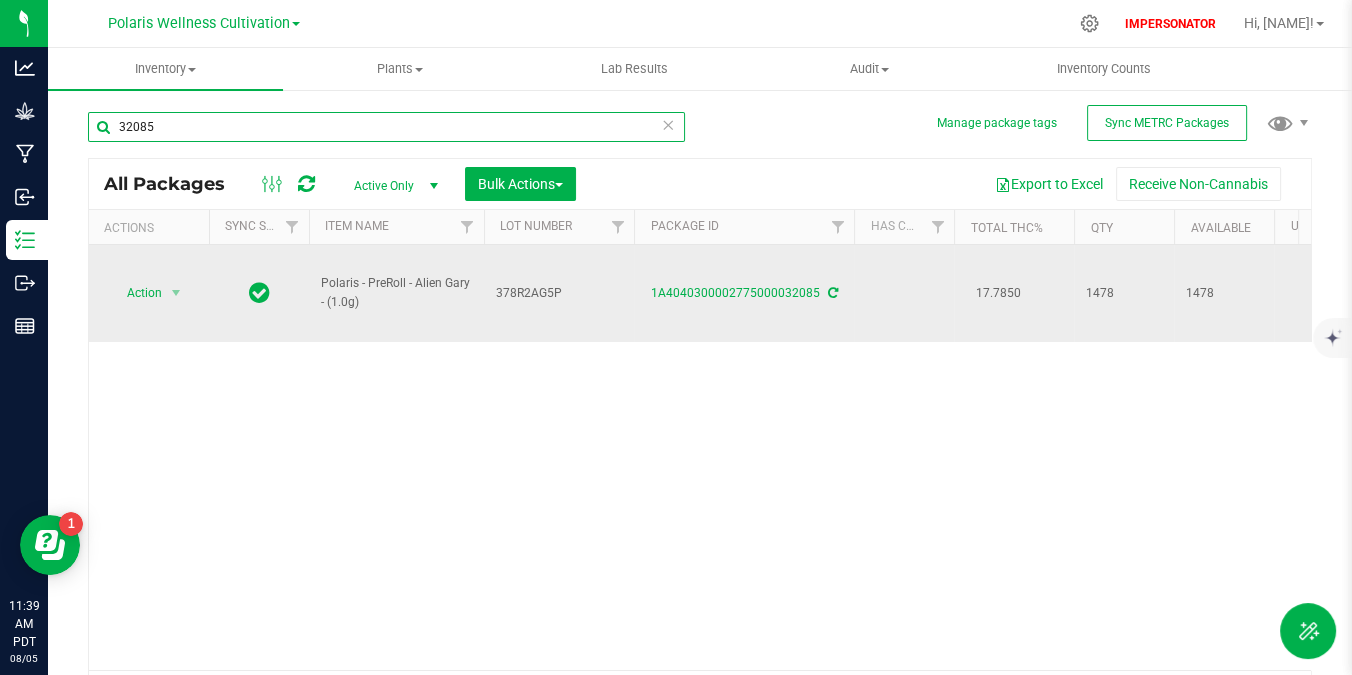 type on "32085" 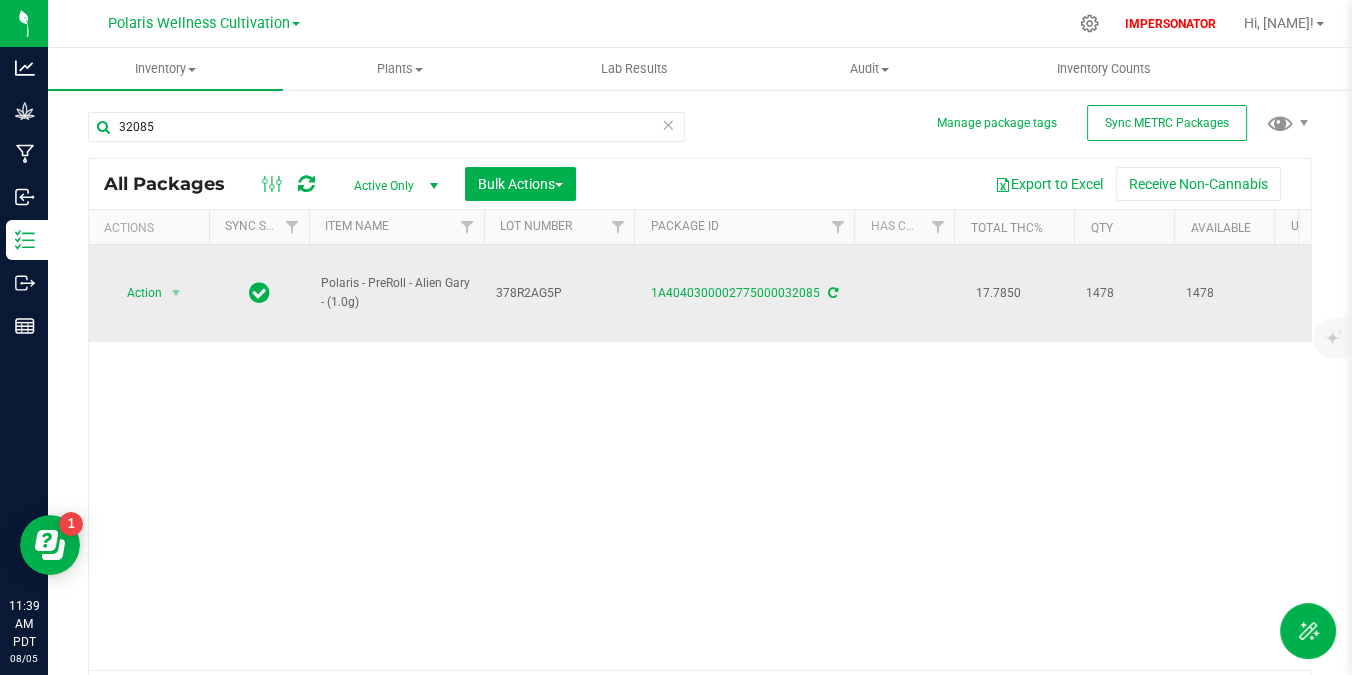 drag, startPoint x: 369, startPoint y: 300, endPoint x: 307, endPoint y: 272, distance: 68.0294 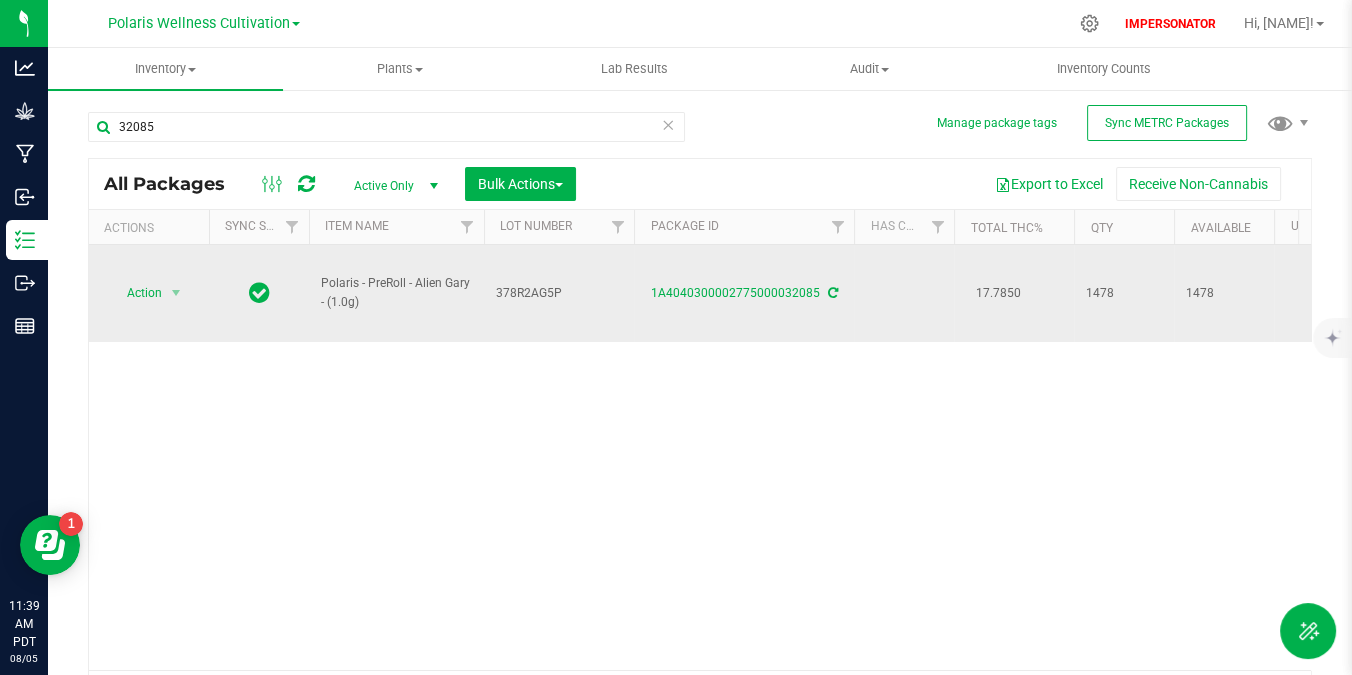 click on "Action Action Adjust qty Create package Edit attributes Global inventory Locate package Print package label Record a lab result Retag package See history Take lab sample
[BRAND] - [PRODUCT] - [STRAIN] - ([WEIGHT]g)
[CODE]
[ID]
[NUMBER]
[NUMBER]
[NUMBER]
Each
([WEIGHT] g ea.)
Created
[CODE] [PRICE] [PRICE] [PRICE]
Final Storage
TestPassed
[VERSION]
[PRICE] [PRICE] [PRICE] [MONTH] [DAY], [YEAR] [TIME] [TIMEZONE]" at bounding box center [5054, 293] 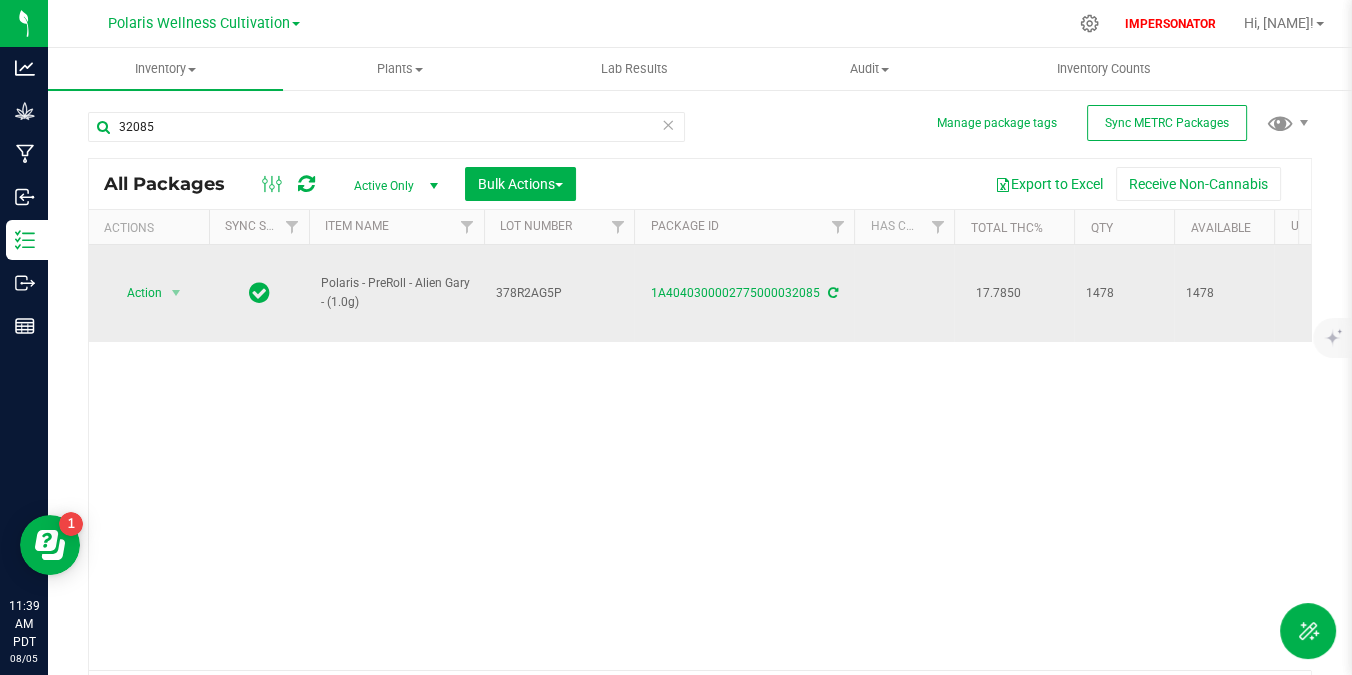copy on "Polaris - PreRoll - Alien Gary - (1.0g)" 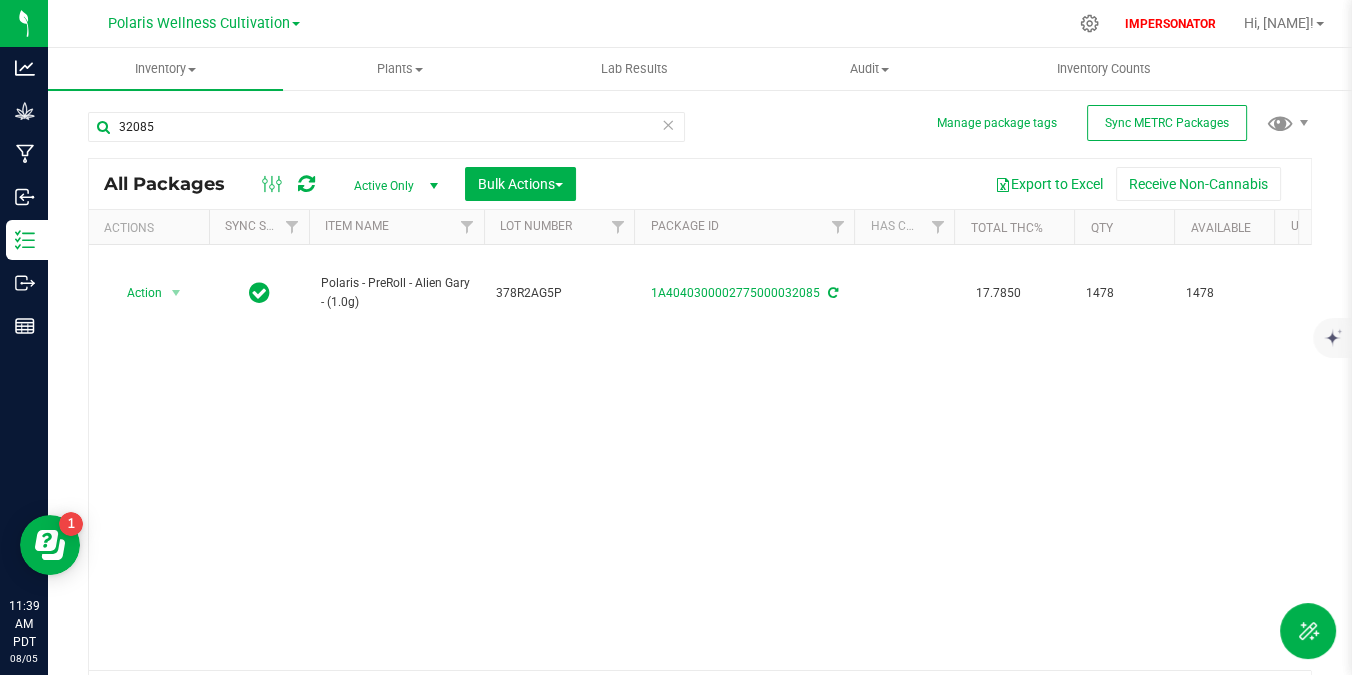 click on "Action Action Adjust qty Create package Edit attributes Global inventory Locate package Print package label Record a lab result Retag package See history Take lab sample
[BRAND] - [PRODUCT] - [STRAIN] - ([WEIGHT]g)
[CODE]
[ID]
[NUMBER]
[NUMBER]
[NUMBER]
Each
([WEIGHT] g ea.)
Created
[CODE] [PRICE] [PRICE] [PRICE]
Final Storage
TestPassed
[VERSION]
[PRICE] [PRICE] [PRICE] [MONTH] [DAY], [YEAR] [TIME] [TIMEZONE]" at bounding box center (700, 457) 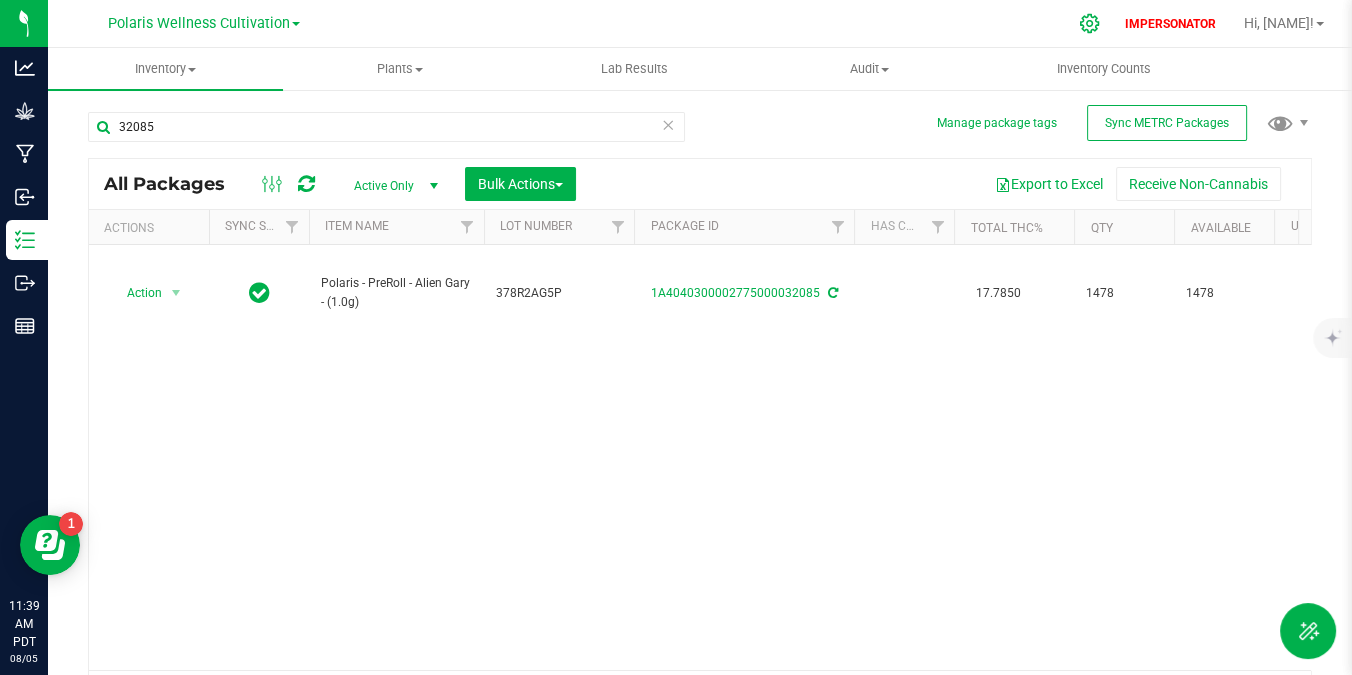 click 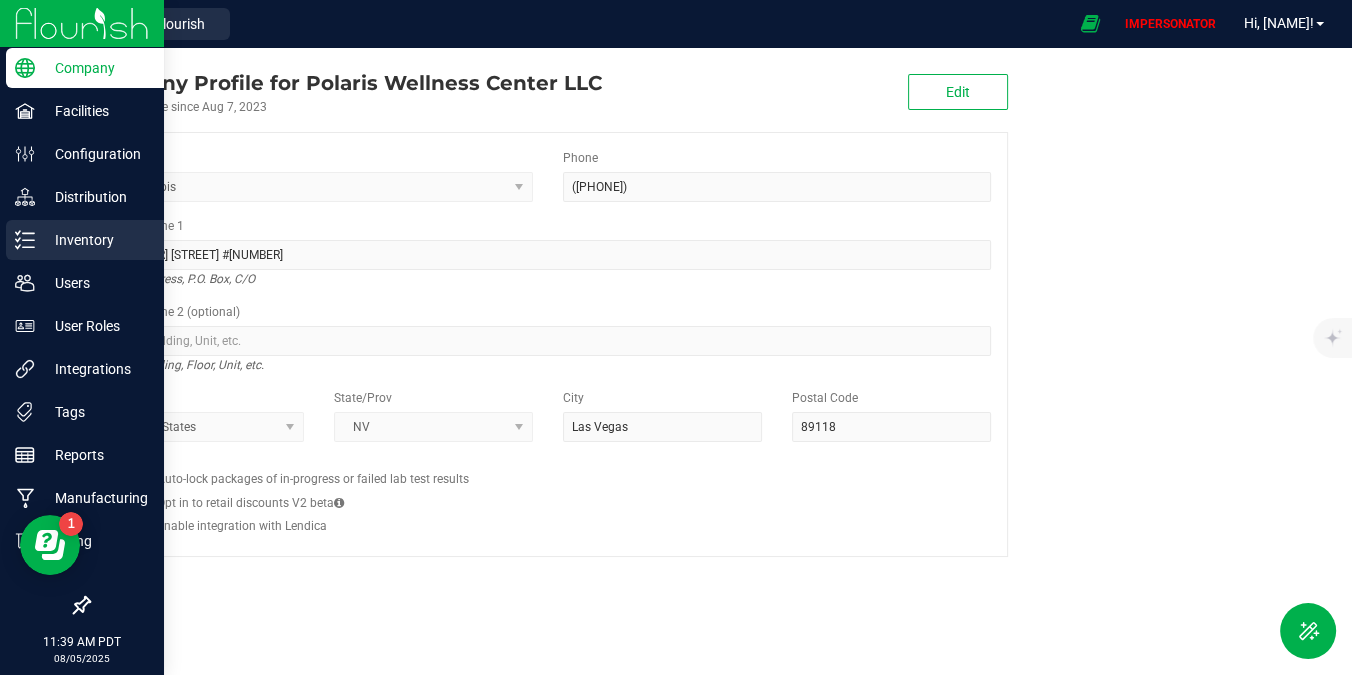 click on "Inventory" at bounding box center (85, 240) 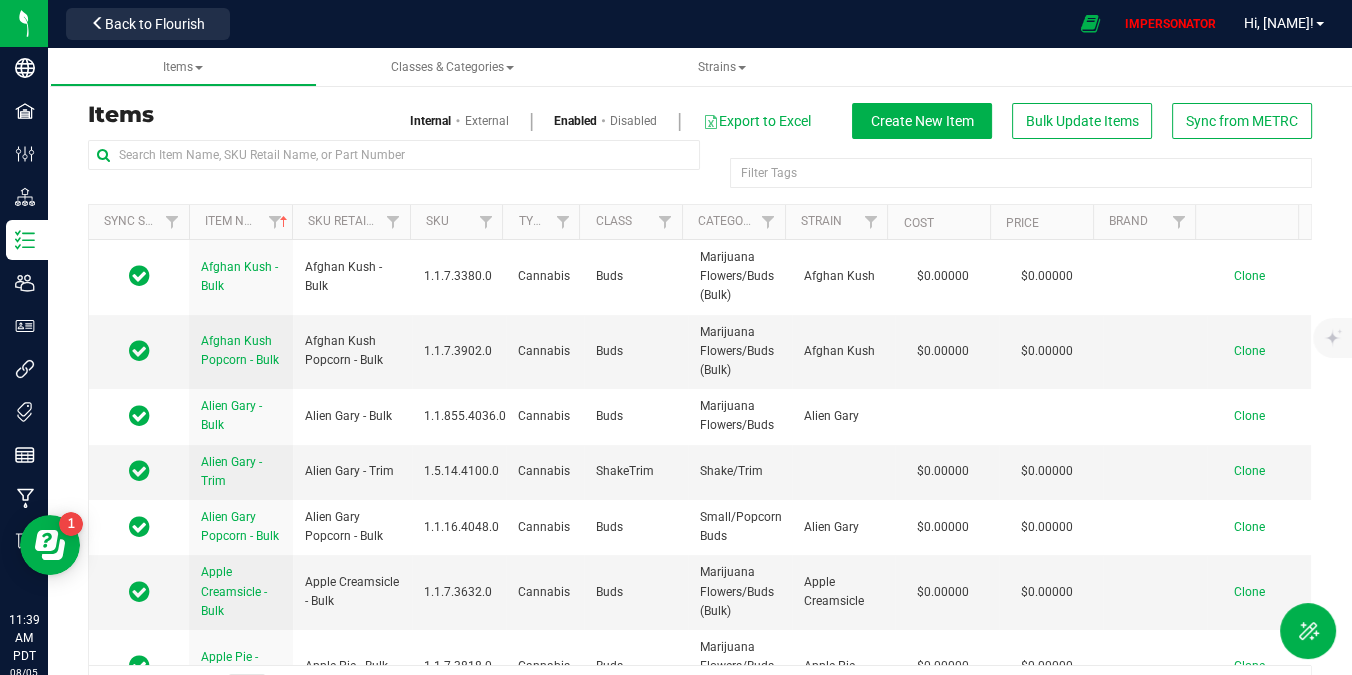 click at bounding box center [394, 163] 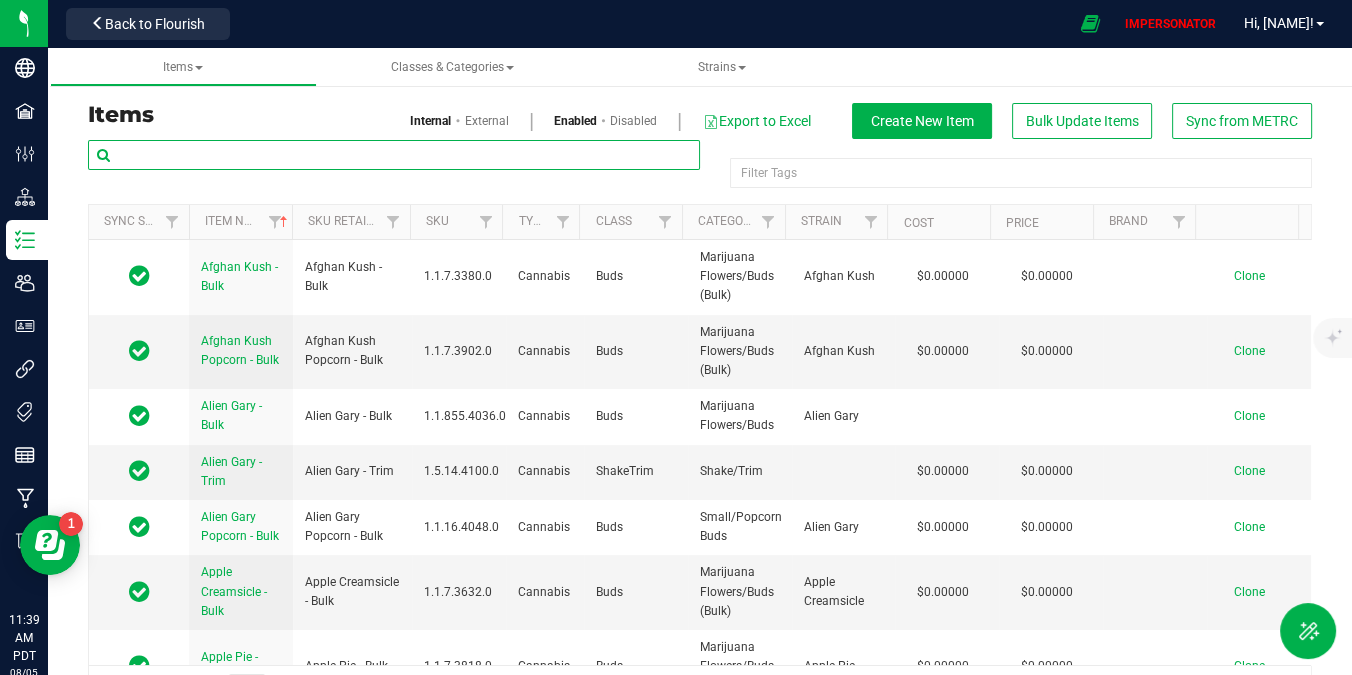 click at bounding box center [394, 155] 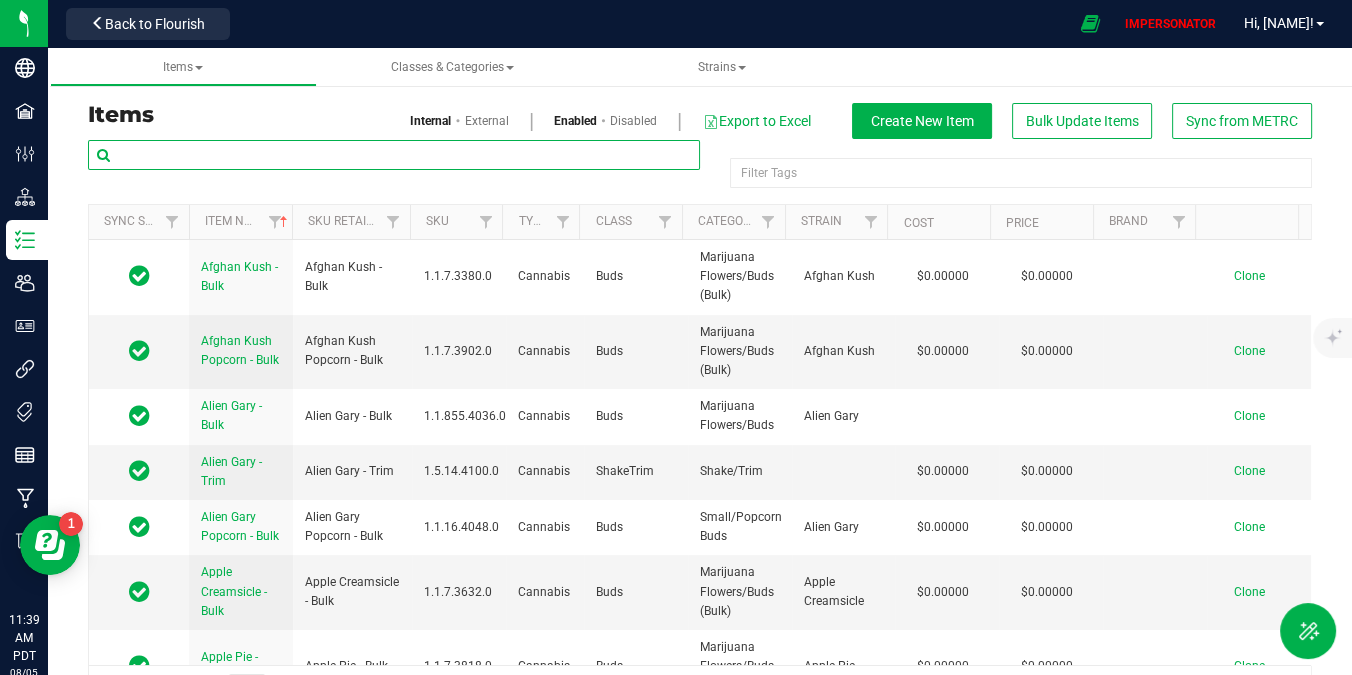 paste on "Polaris - PreRoll - Alien Gary - (1.0g)" 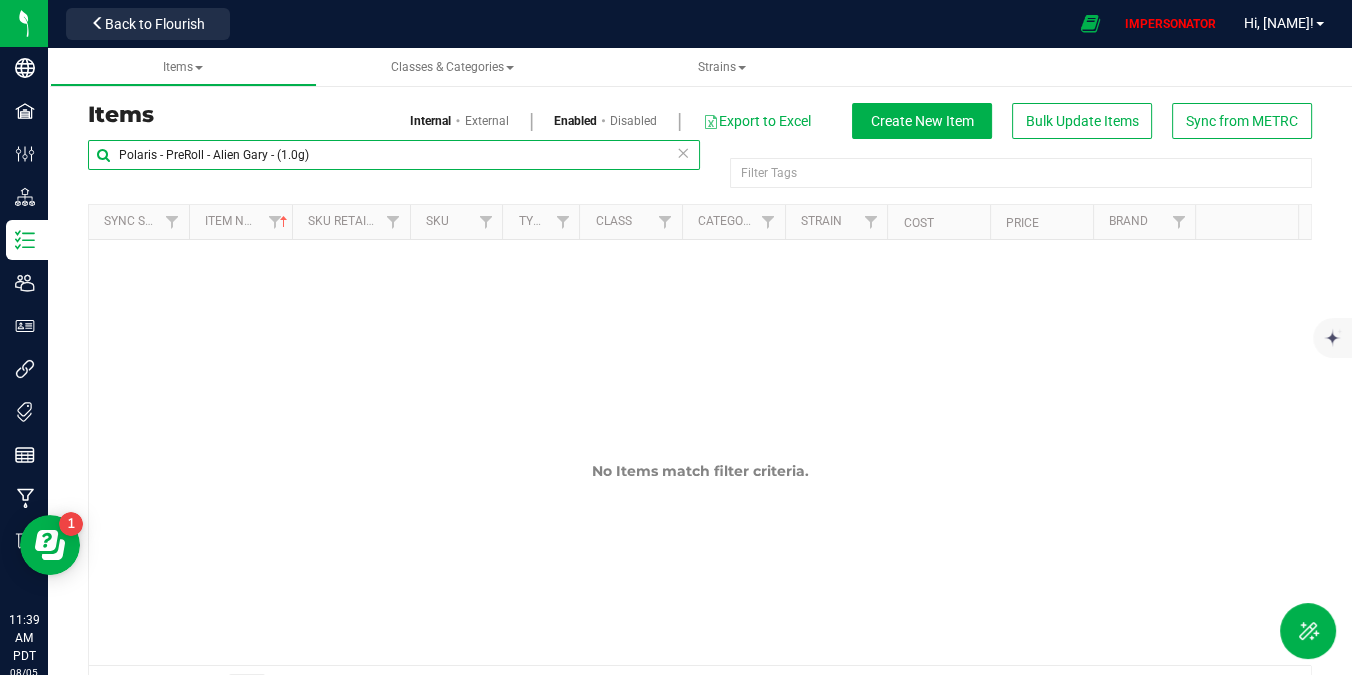 click on "Polaris - PreRoll - Alien Gary - (1.0g)" at bounding box center [394, 155] 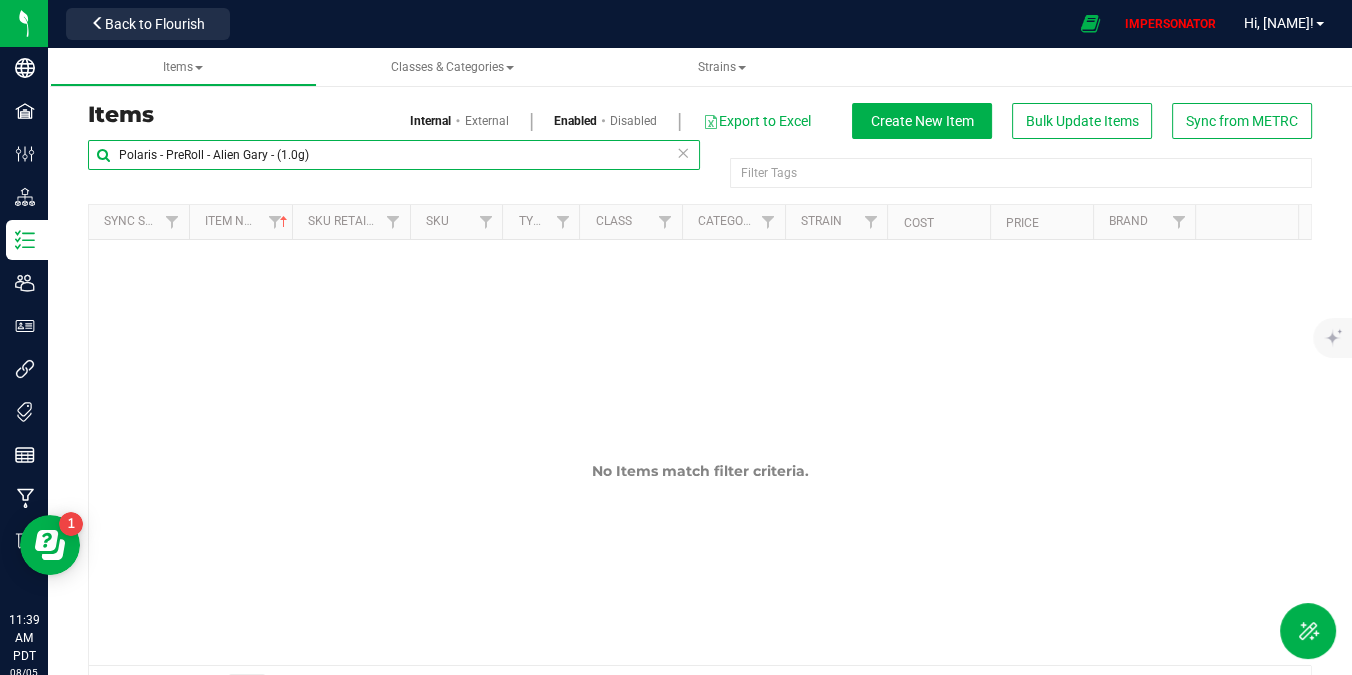 type on "Polaris - PreRoll - Alien Gary - (1.0g)" 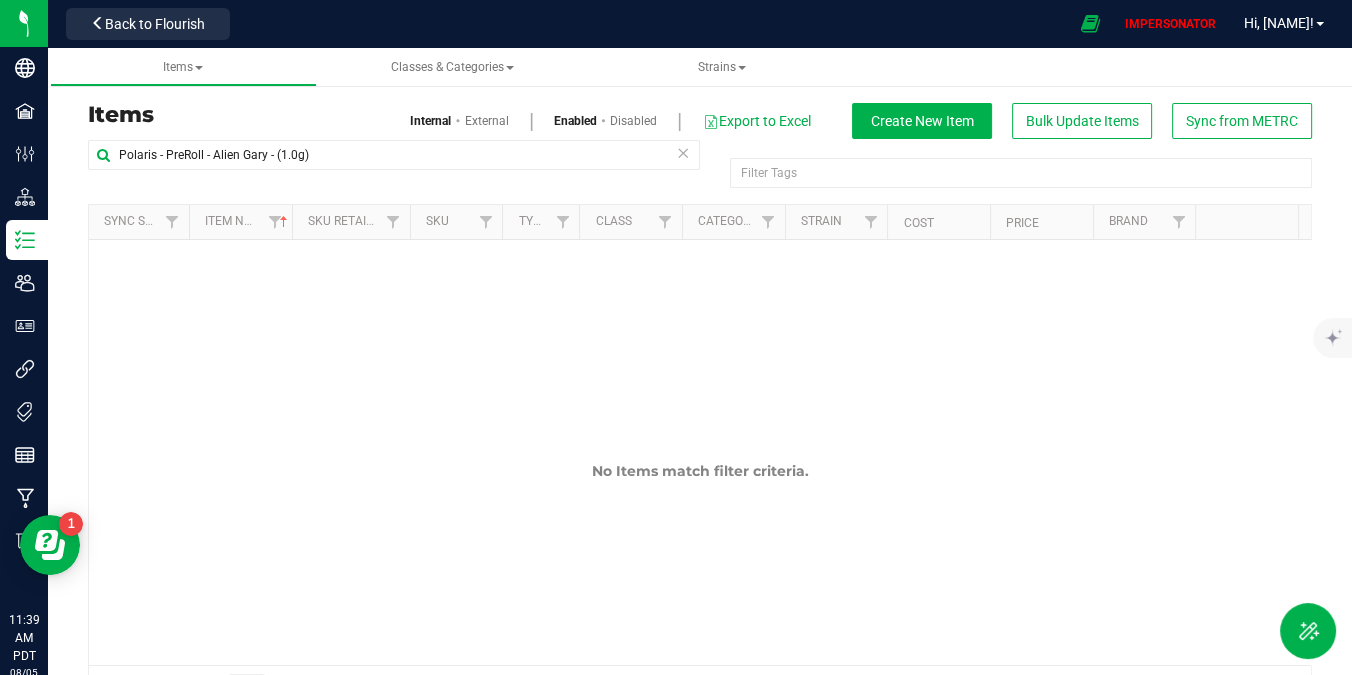click on "Disabled" at bounding box center [633, 121] 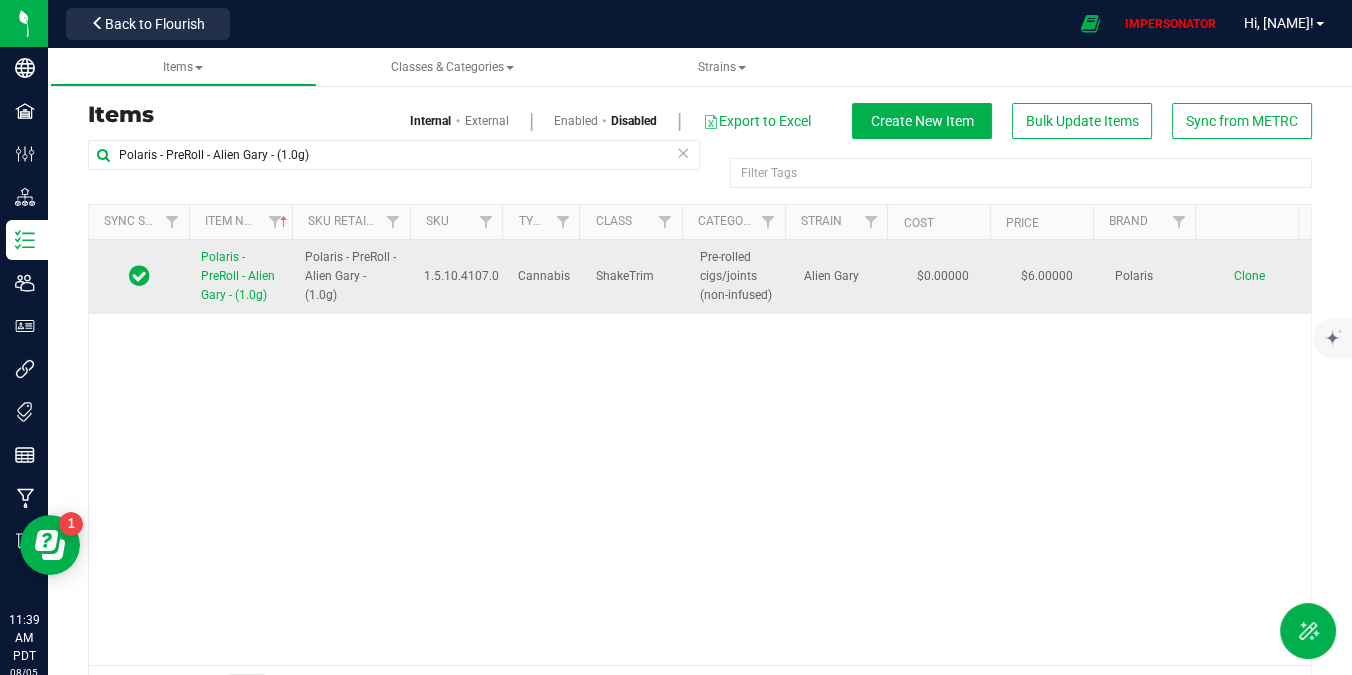 click on "Polaris - PreRoll - Alien Gary - (1.0g)" at bounding box center [238, 276] 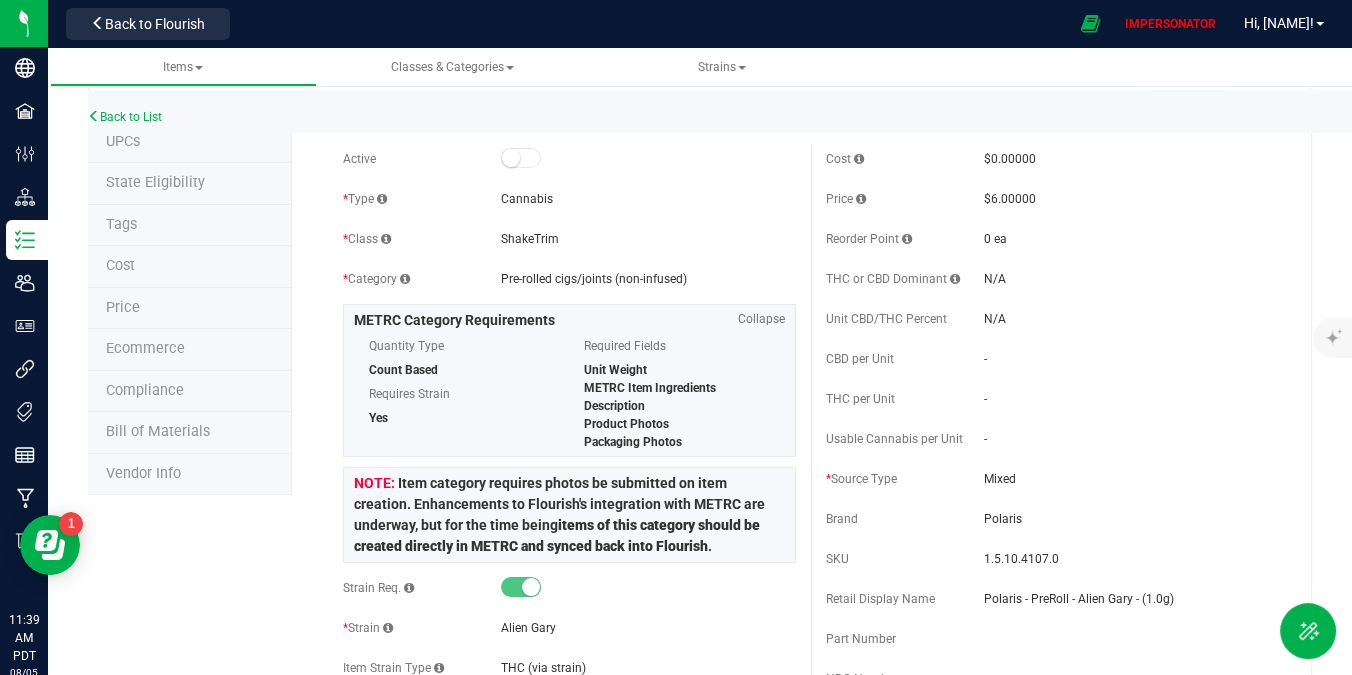 scroll, scrollTop: 0, scrollLeft: 0, axis: both 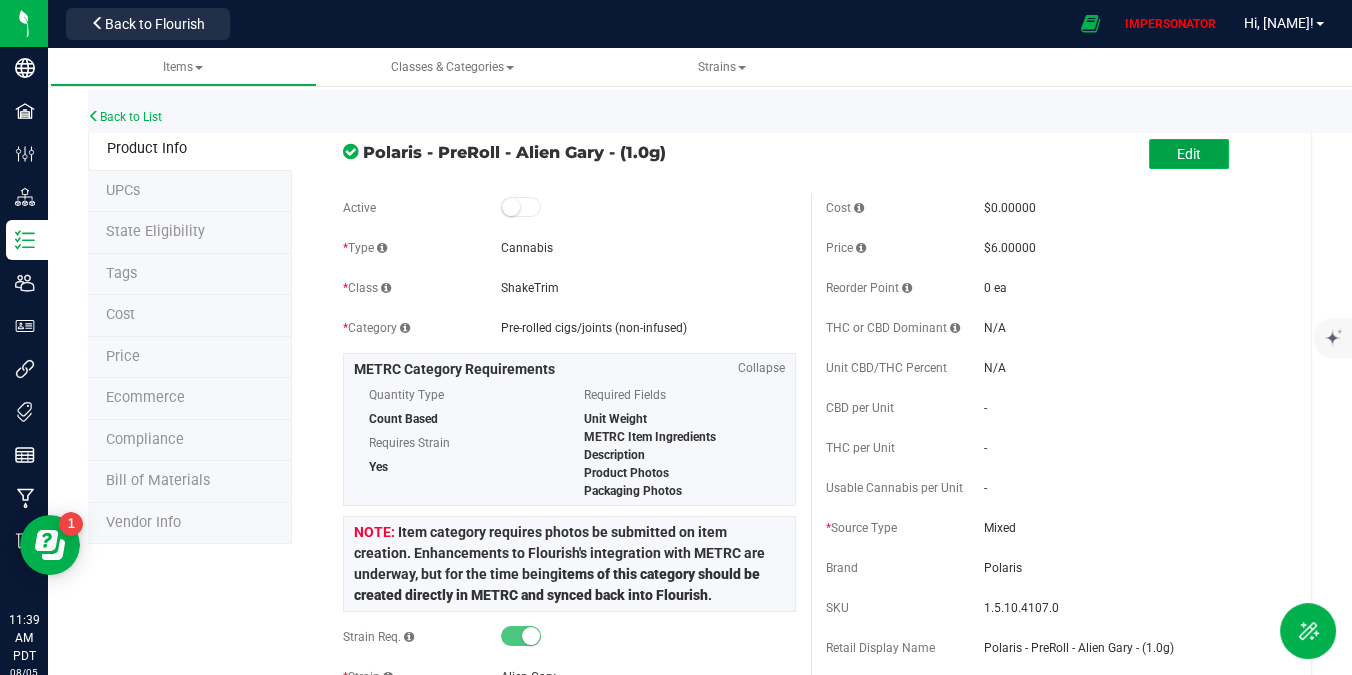 click on "Edit" at bounding box center [1189, 154] 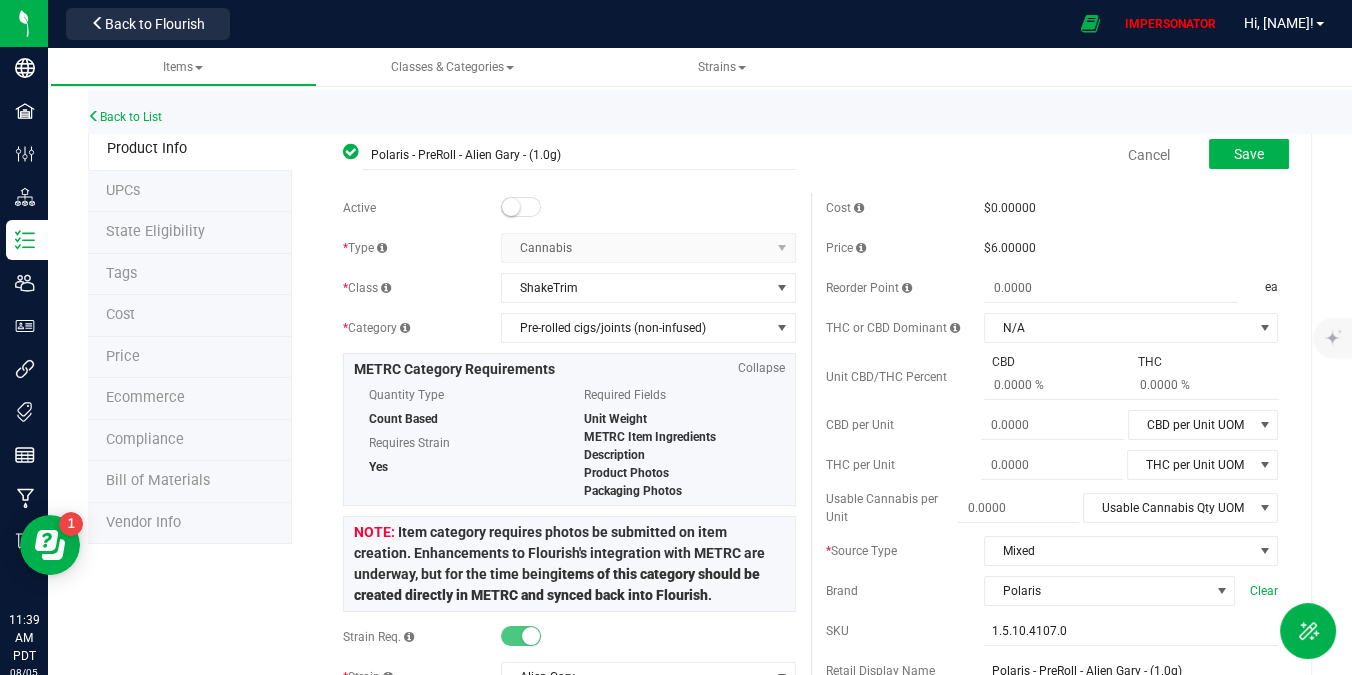 click at bounding box center [521, 207] 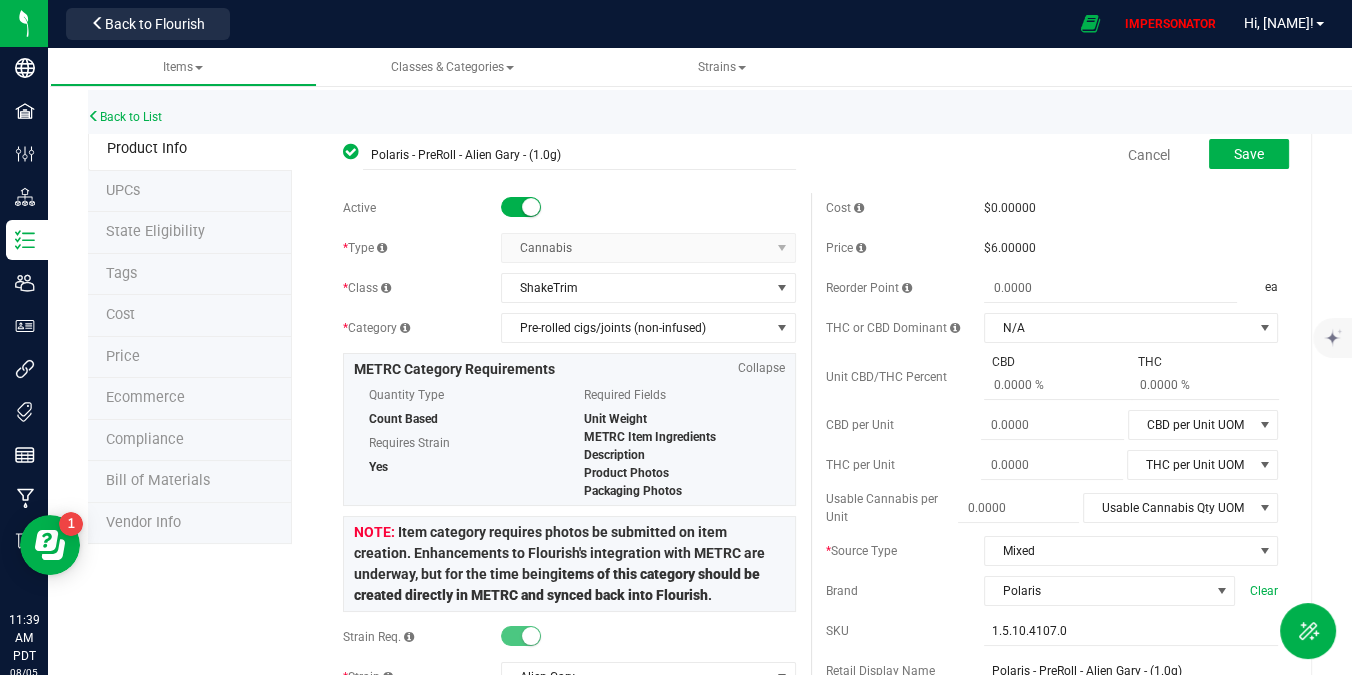 click on "Save" at bounding box center (1234, 155) 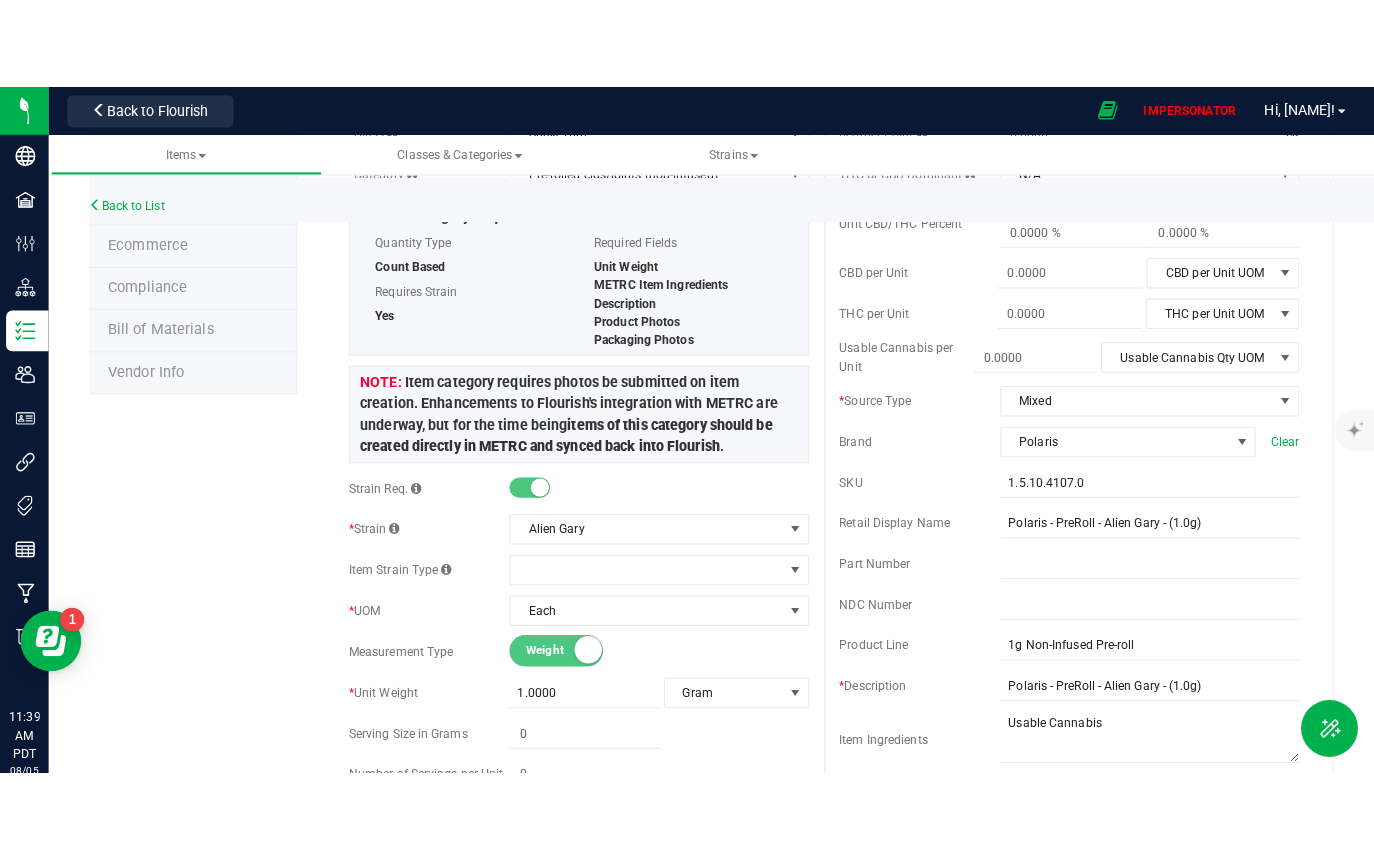 scroll, scrollTop: 0, scrollLeft: 0, axis: both 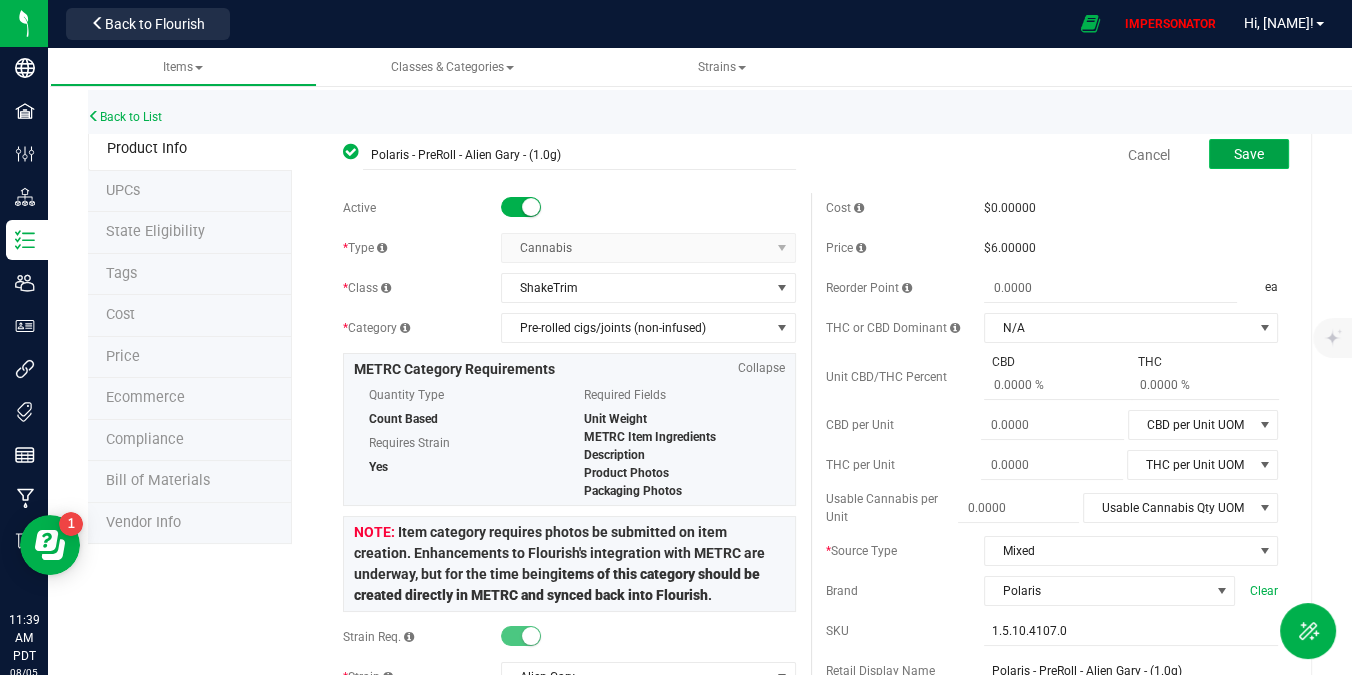 click on "Save" at bounding box center (1249, 154) 